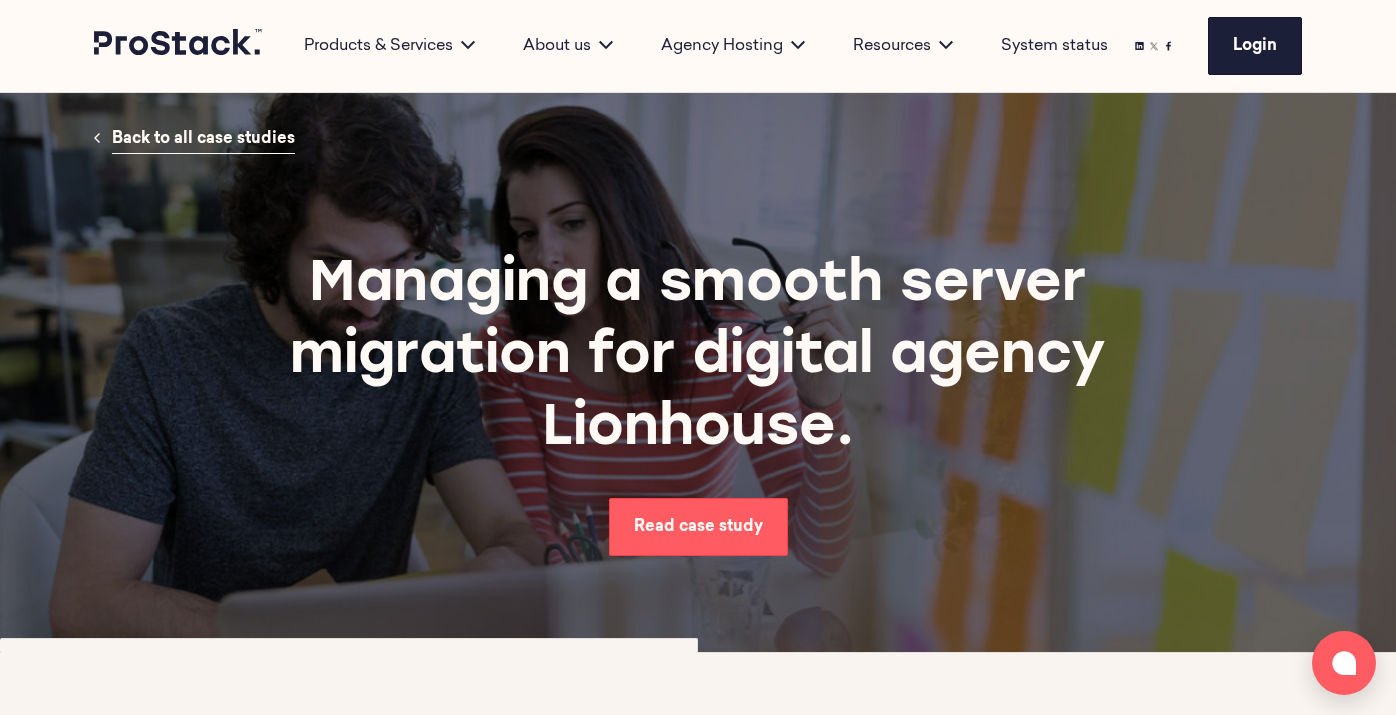 scroll, scrollTop: 634, scrollLeft: 0, axis: vertical 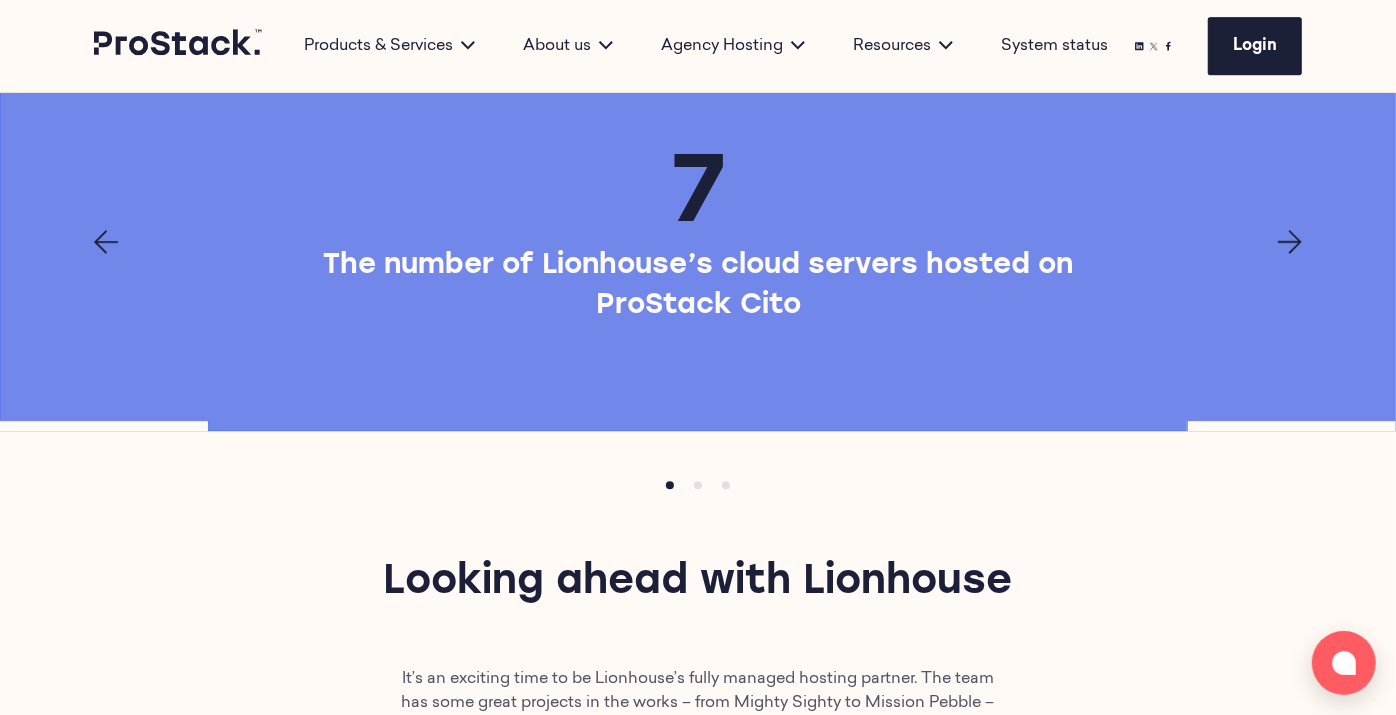 click 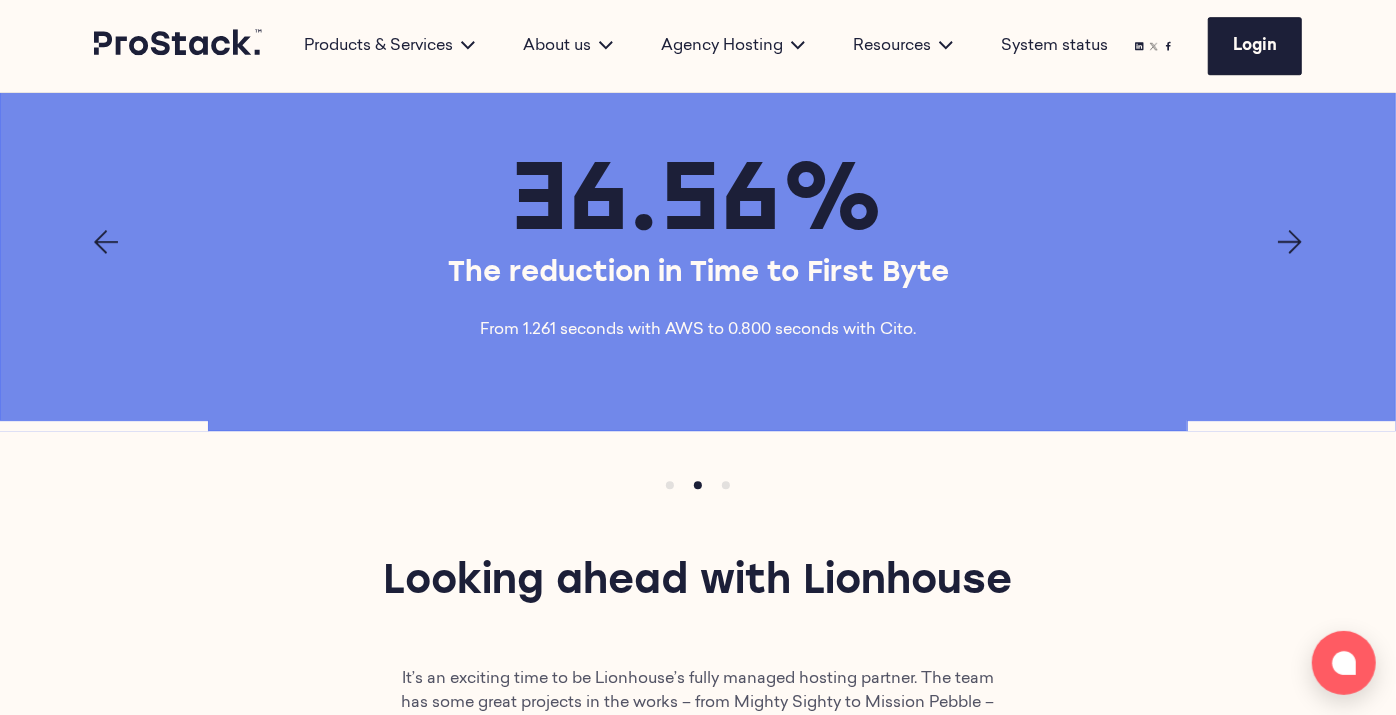 click 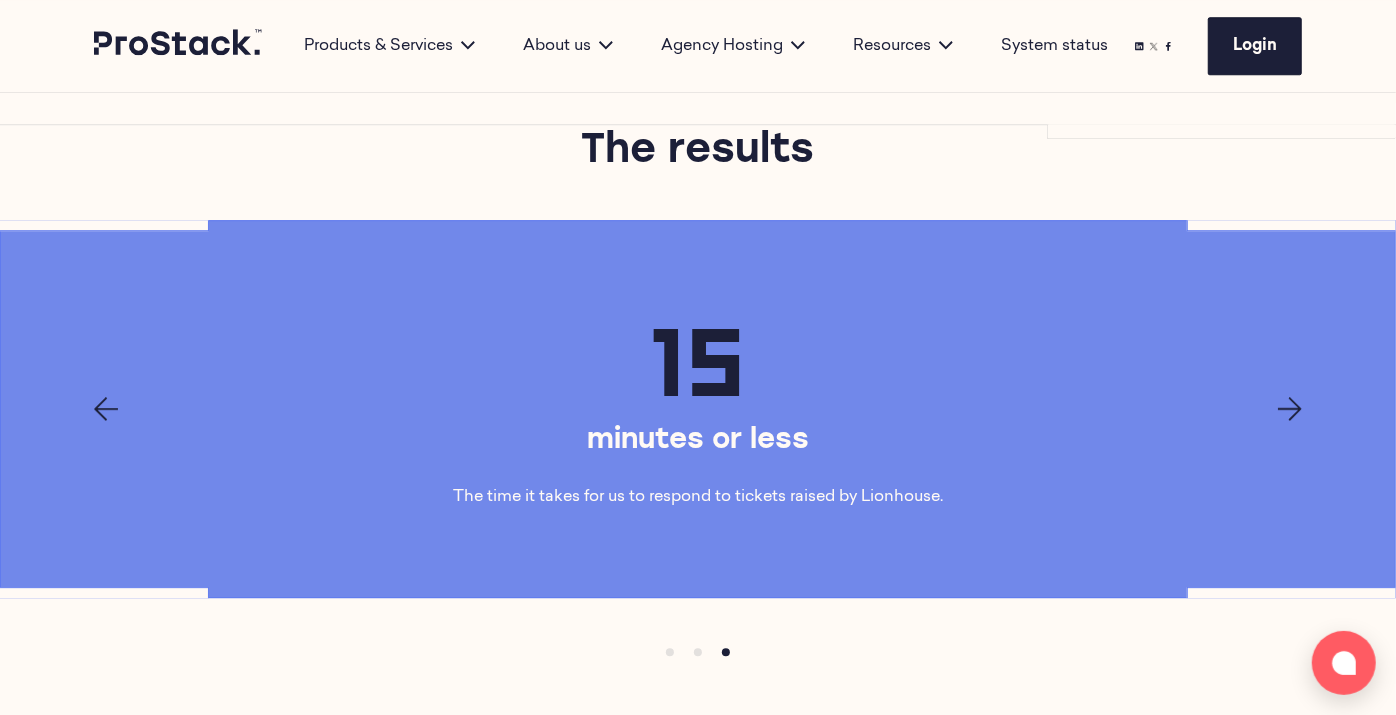 scroll, scrollTop: 3464, scrollLeft: 0, axis: vertical 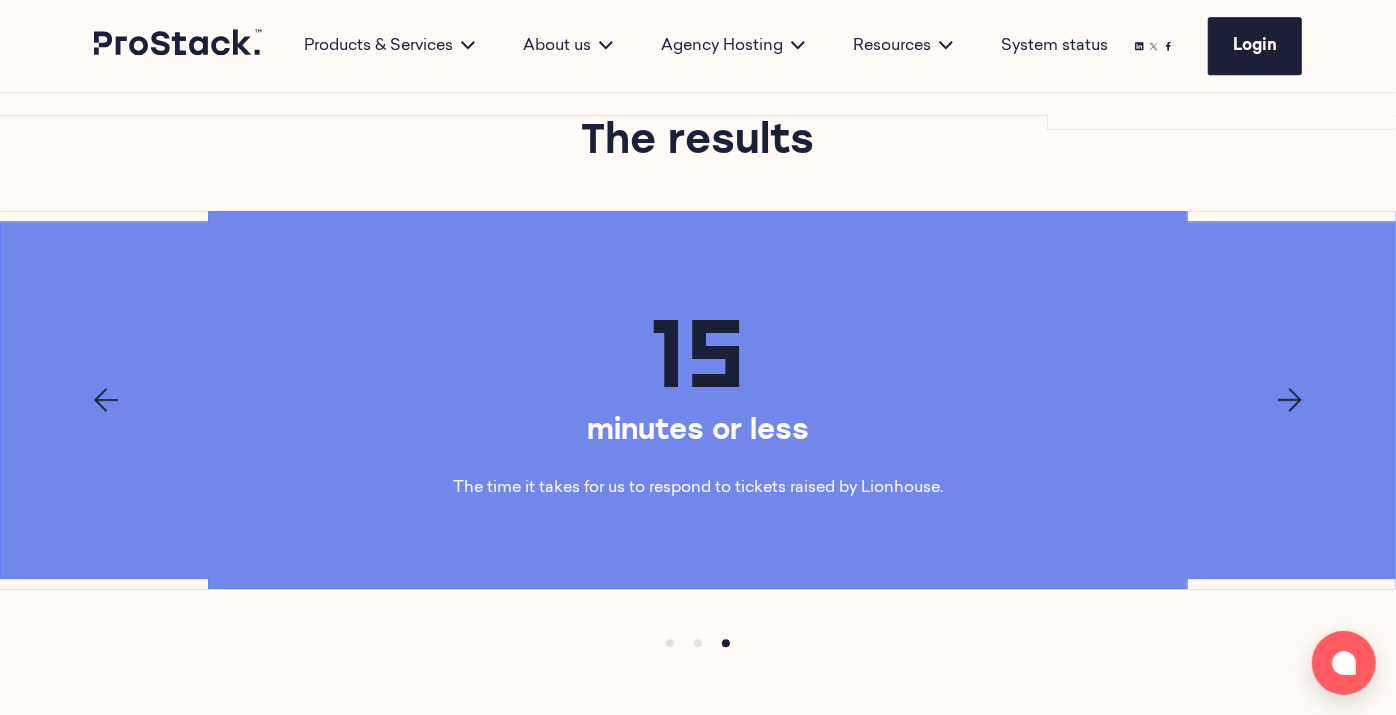click 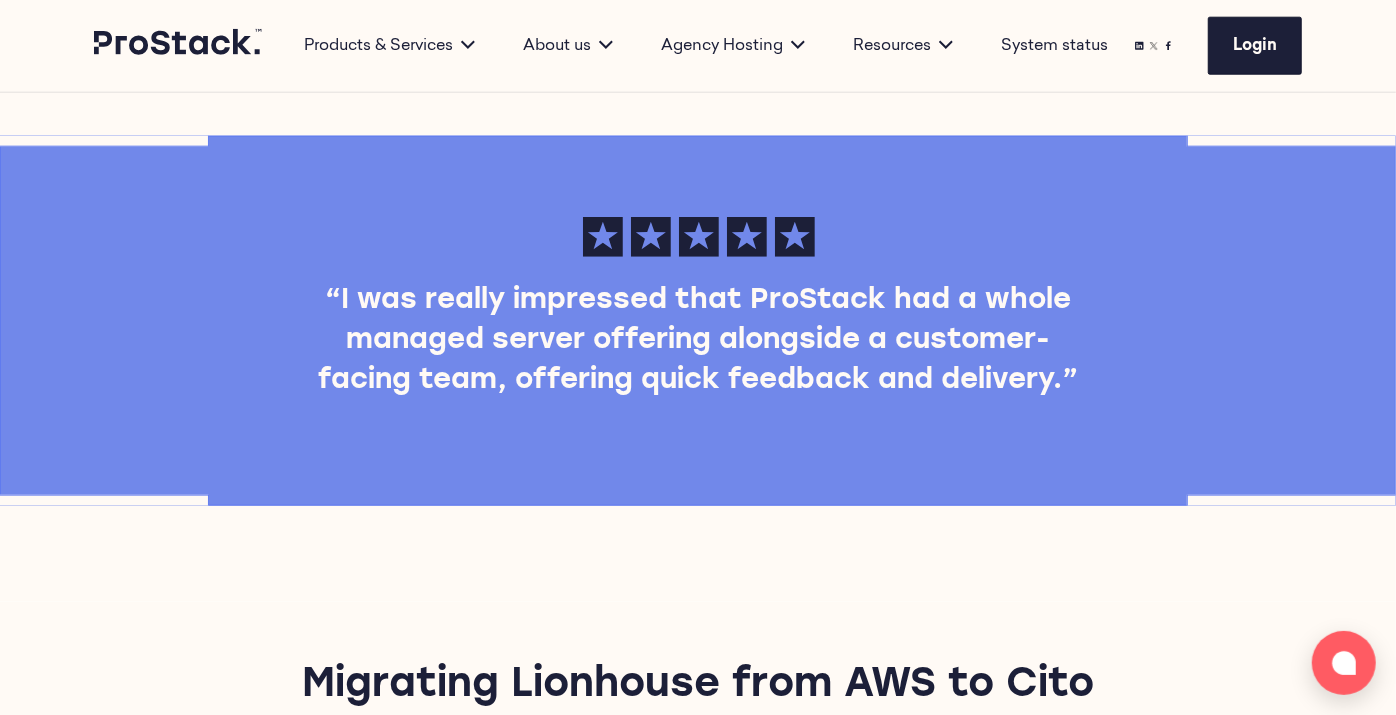 scroll, scrollTop: 1413, scrollLeft: 0, axis: vertical 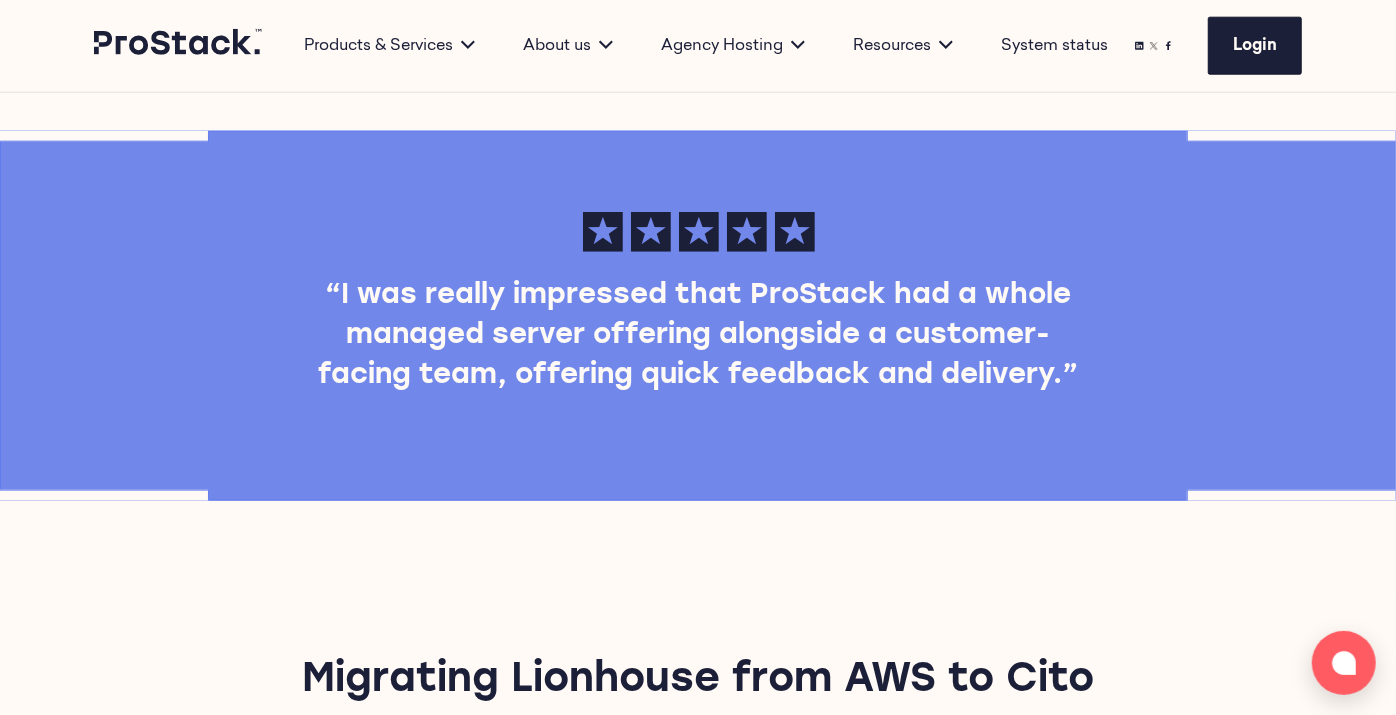click on "“I was really impressed that ProStack had a whole managed server offering alongside a customer-facing team, offering quick feedback and delivery.”" at bounding box center [699, 316] 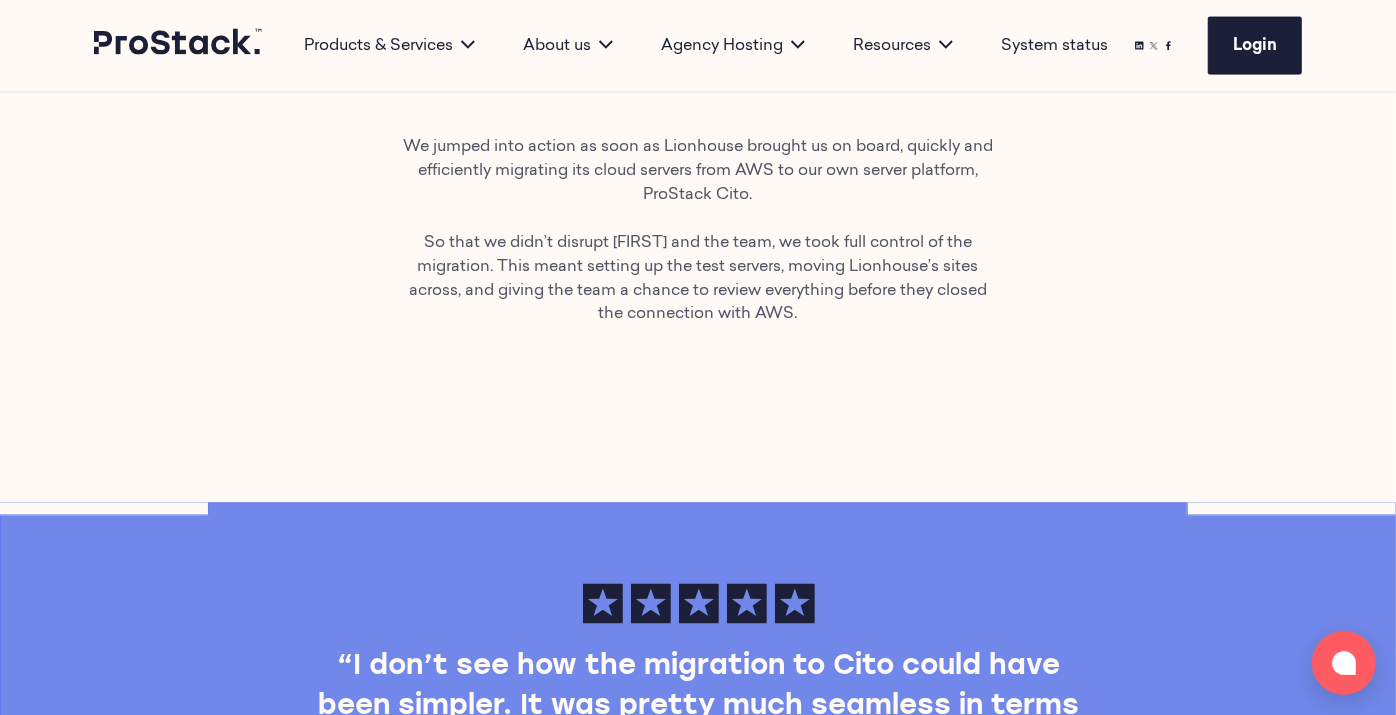 scroll, scrollTop: 1873, scrollLeft: 0, axis: vertical 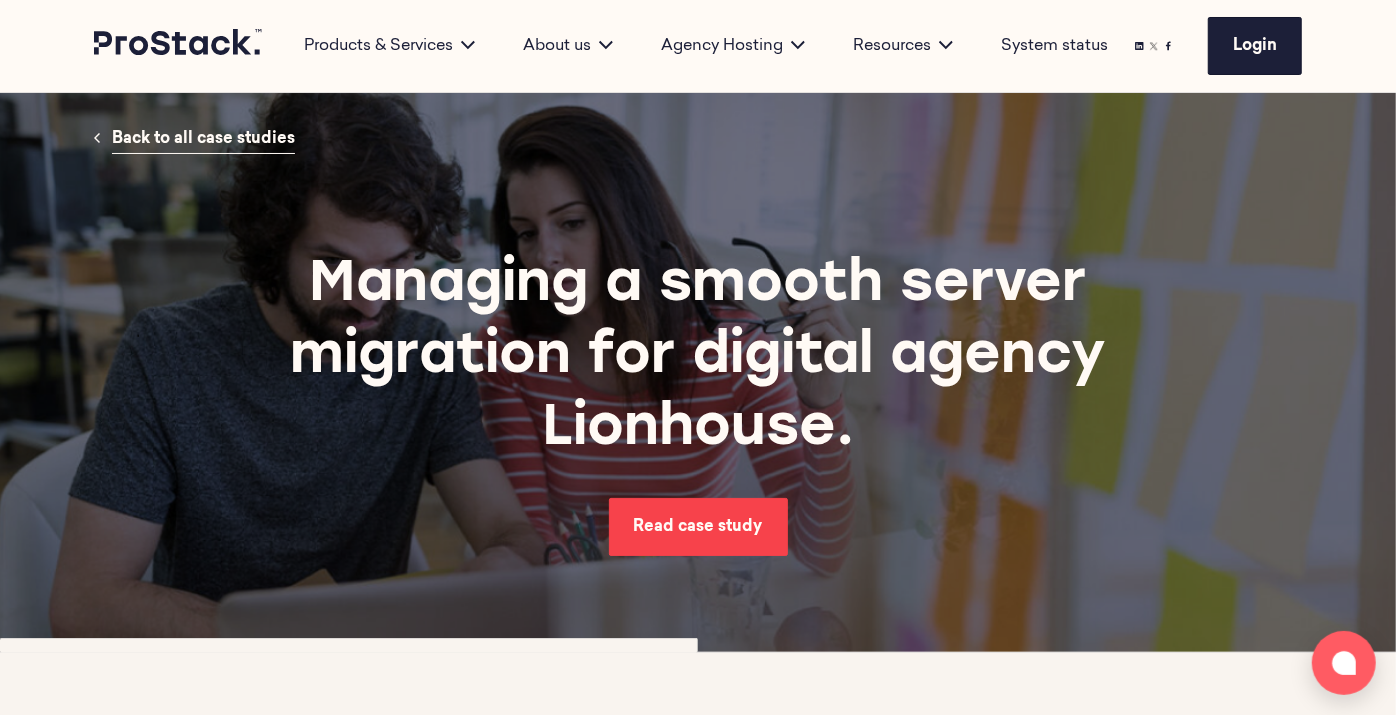 click on "Read case study" at bounding box center [698, 527] 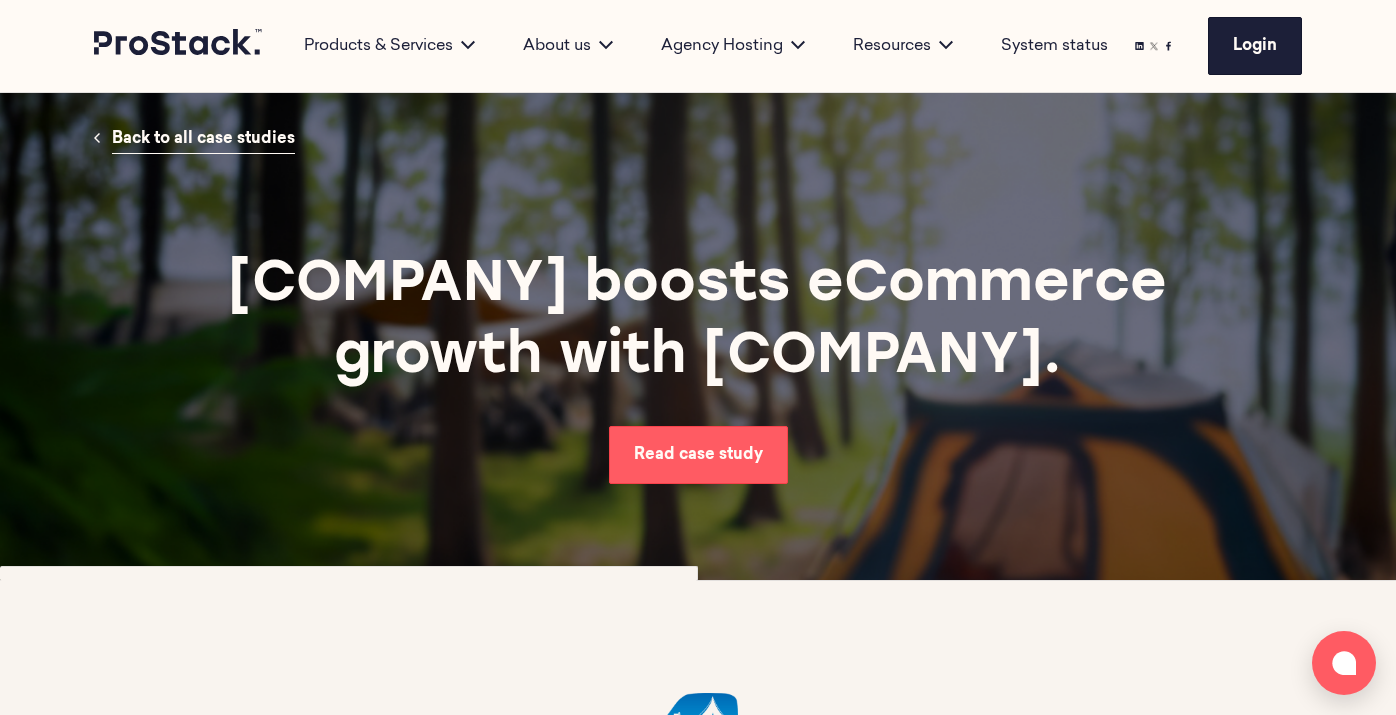 scroll, scrollTop: 59, scrollLeft: 0, axis: vertical 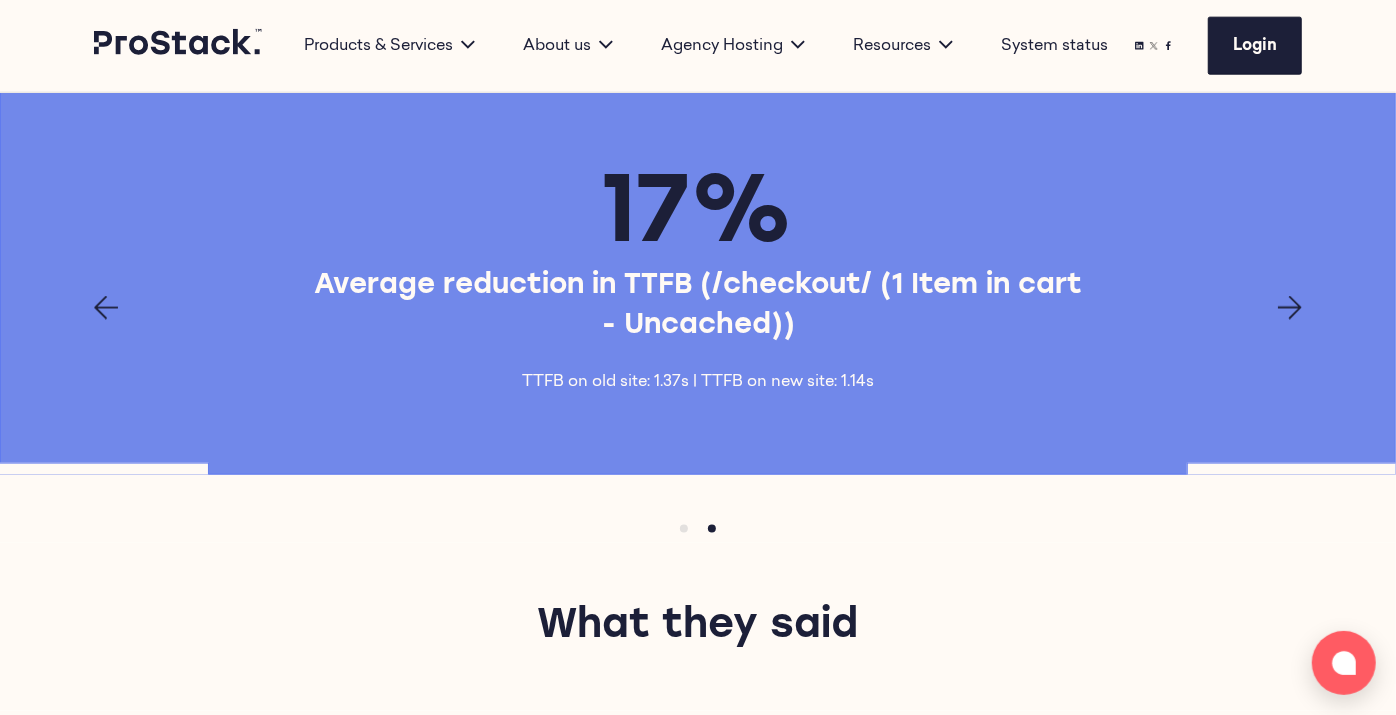 click 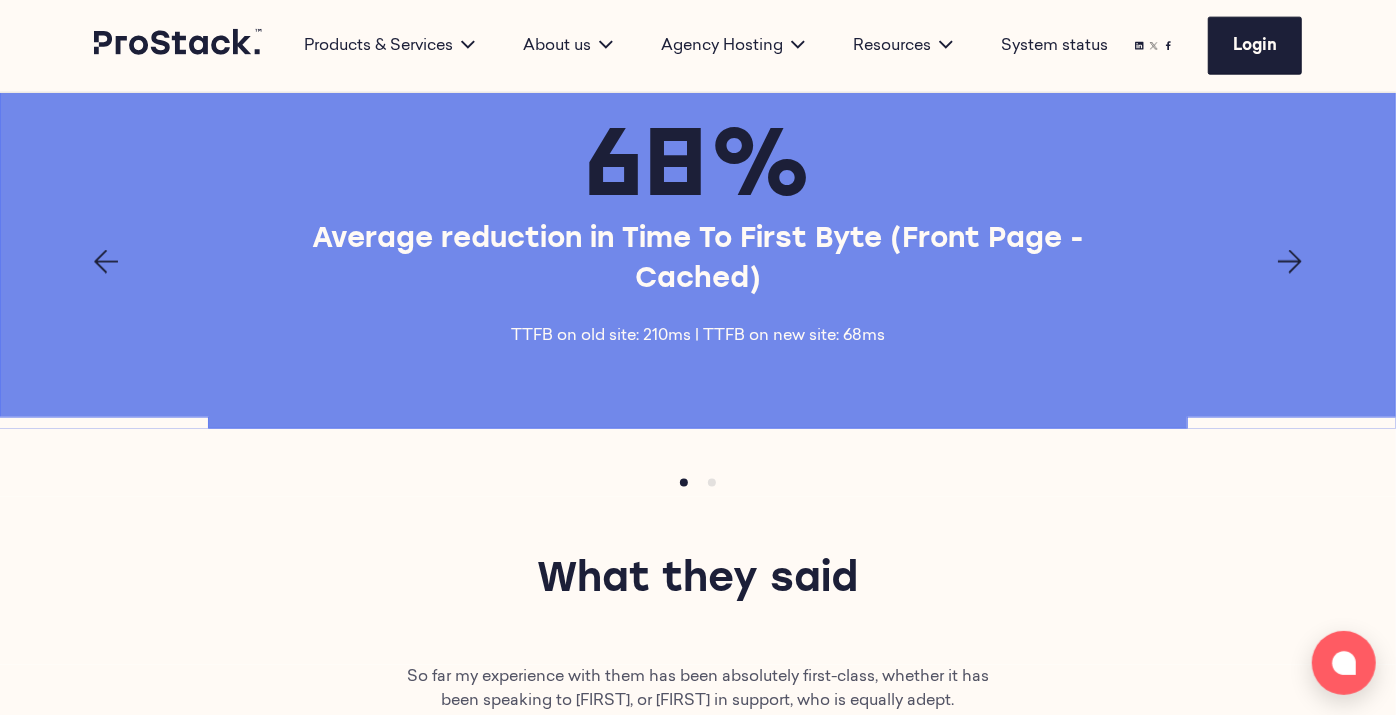 scroll, scrollTop: 1635, scrollLeft: 0, axis: vertical 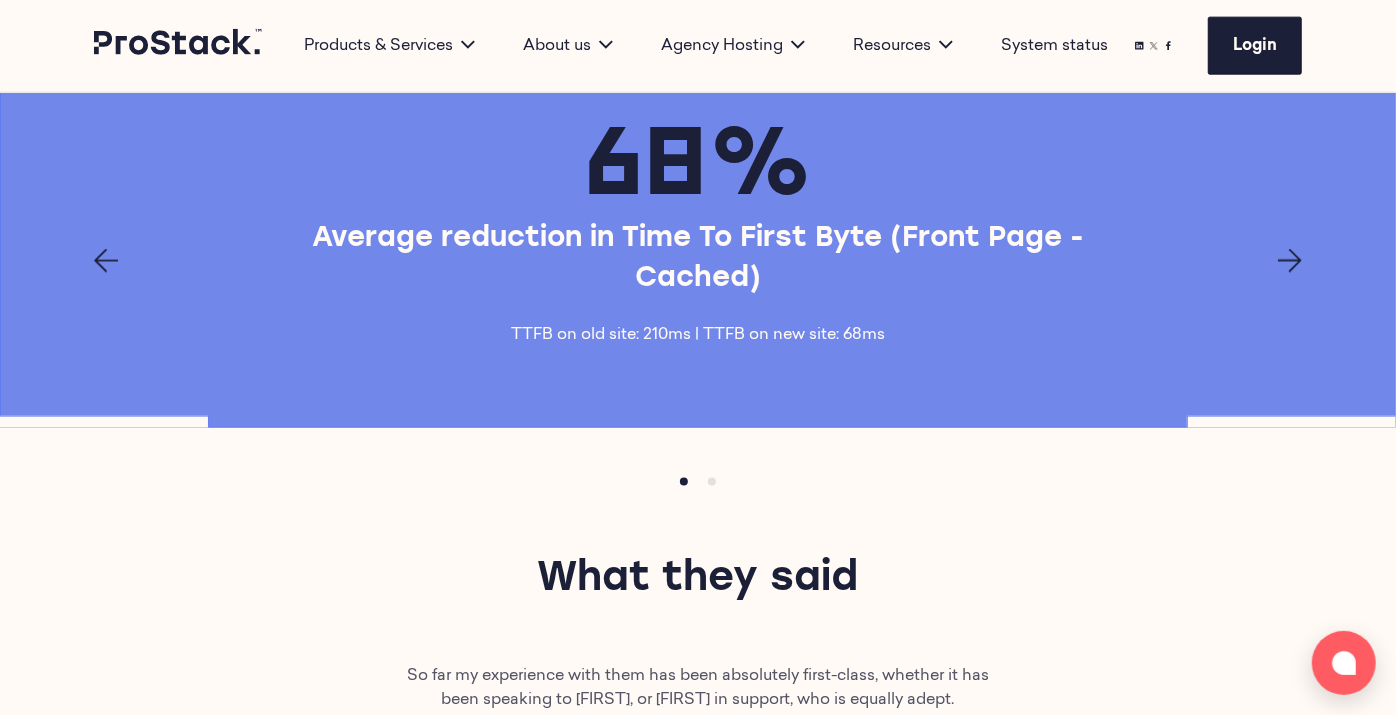 click 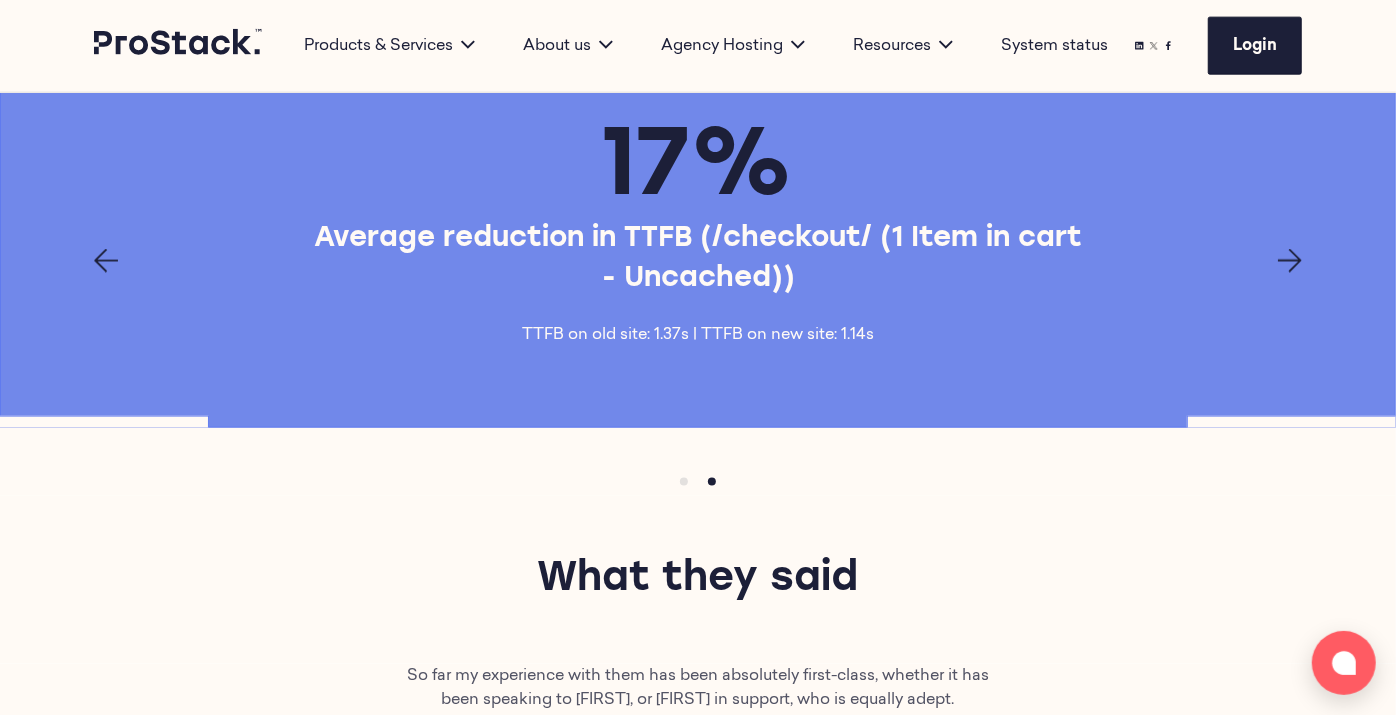 click 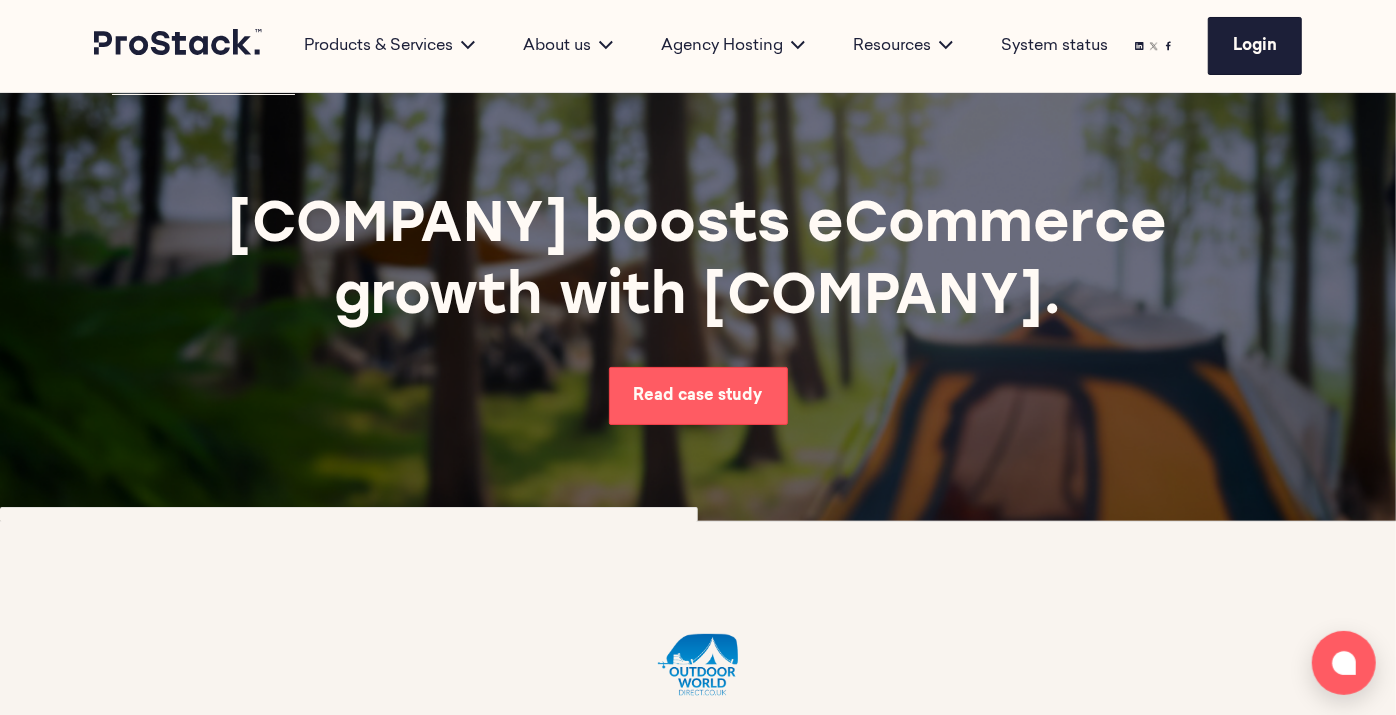 scroll, scrollTop: 0, scrollLeft: 0, axis: both 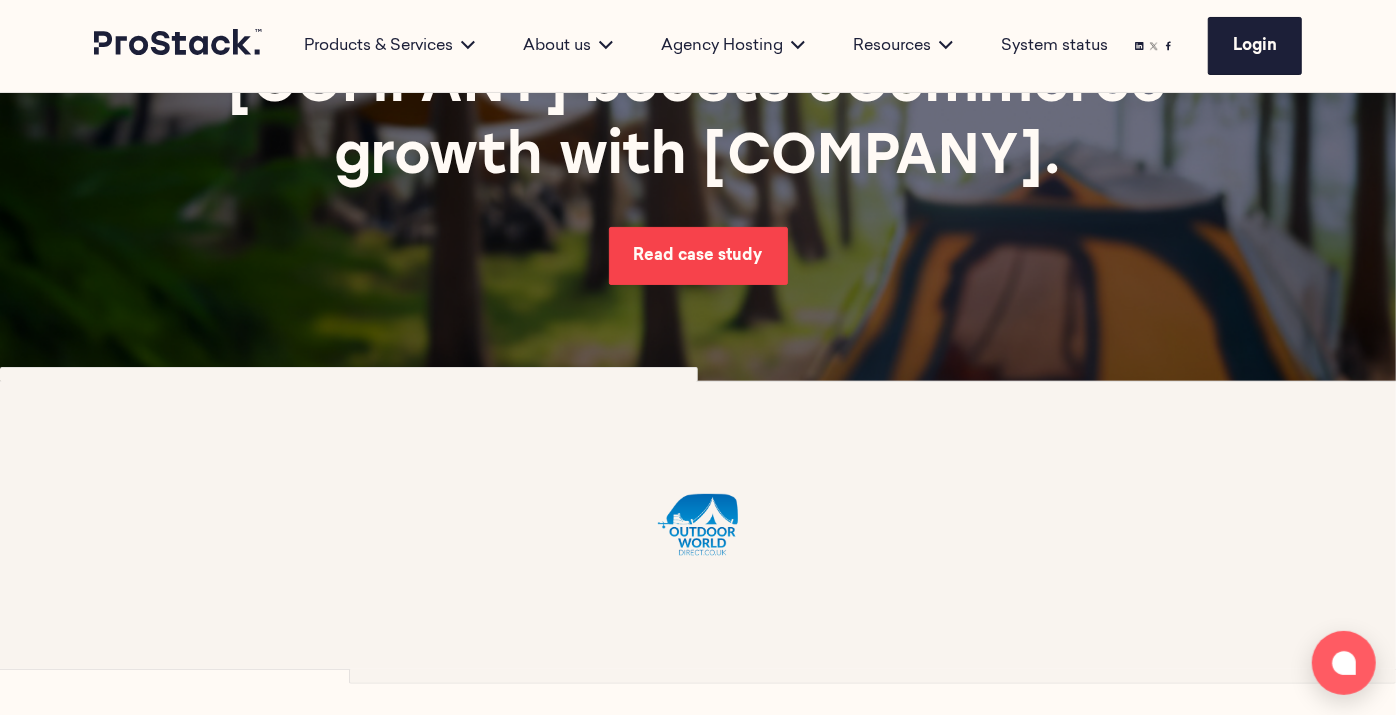 click on "Read case study" at bounding box center [698, 256] 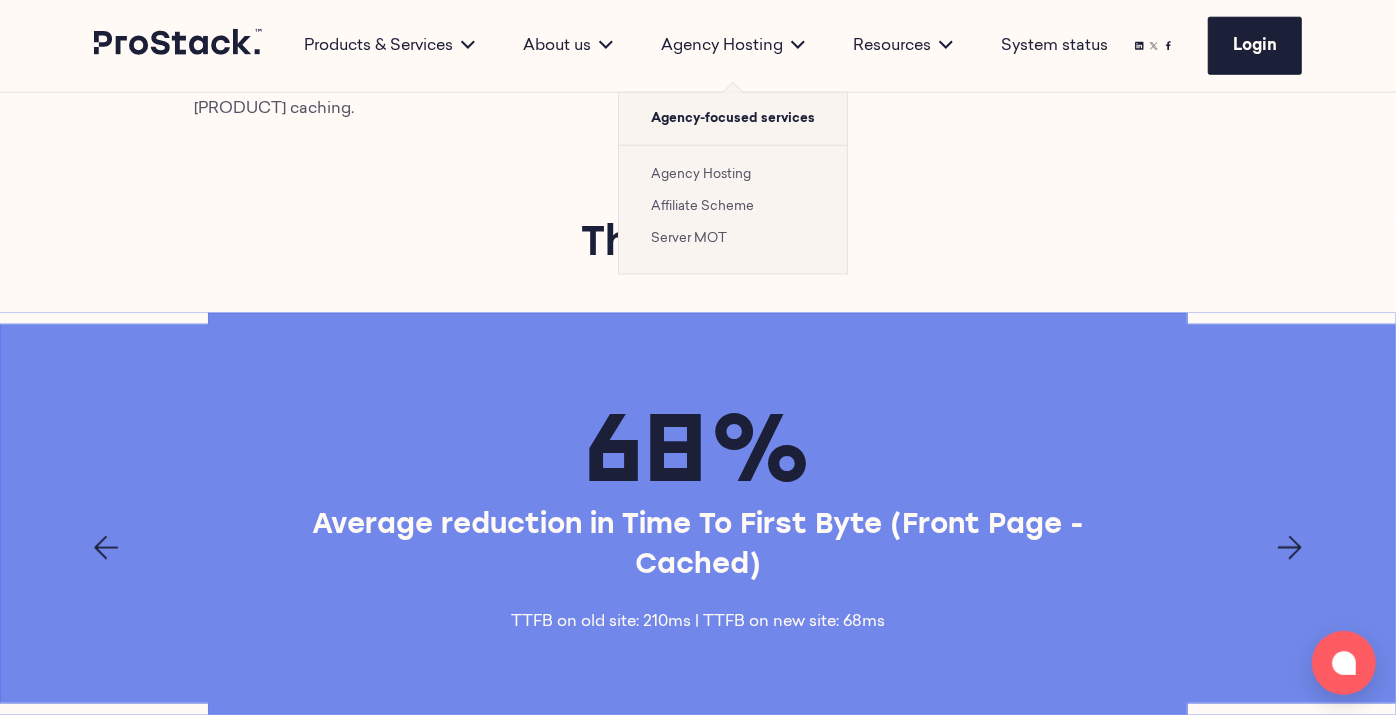 scroll, scrollTop: 1197, scrollLeft: 0, axis: vertical 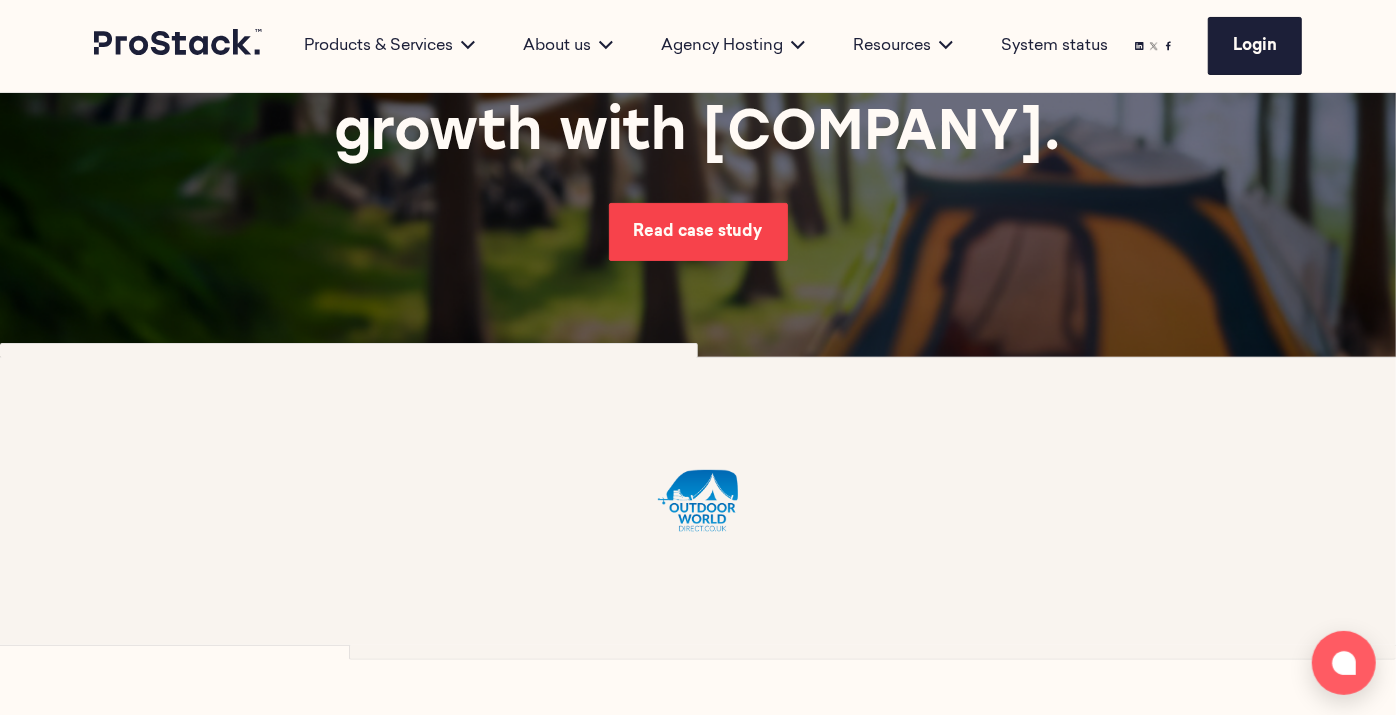 click on "Read case study" at bounding box center (698, 232) 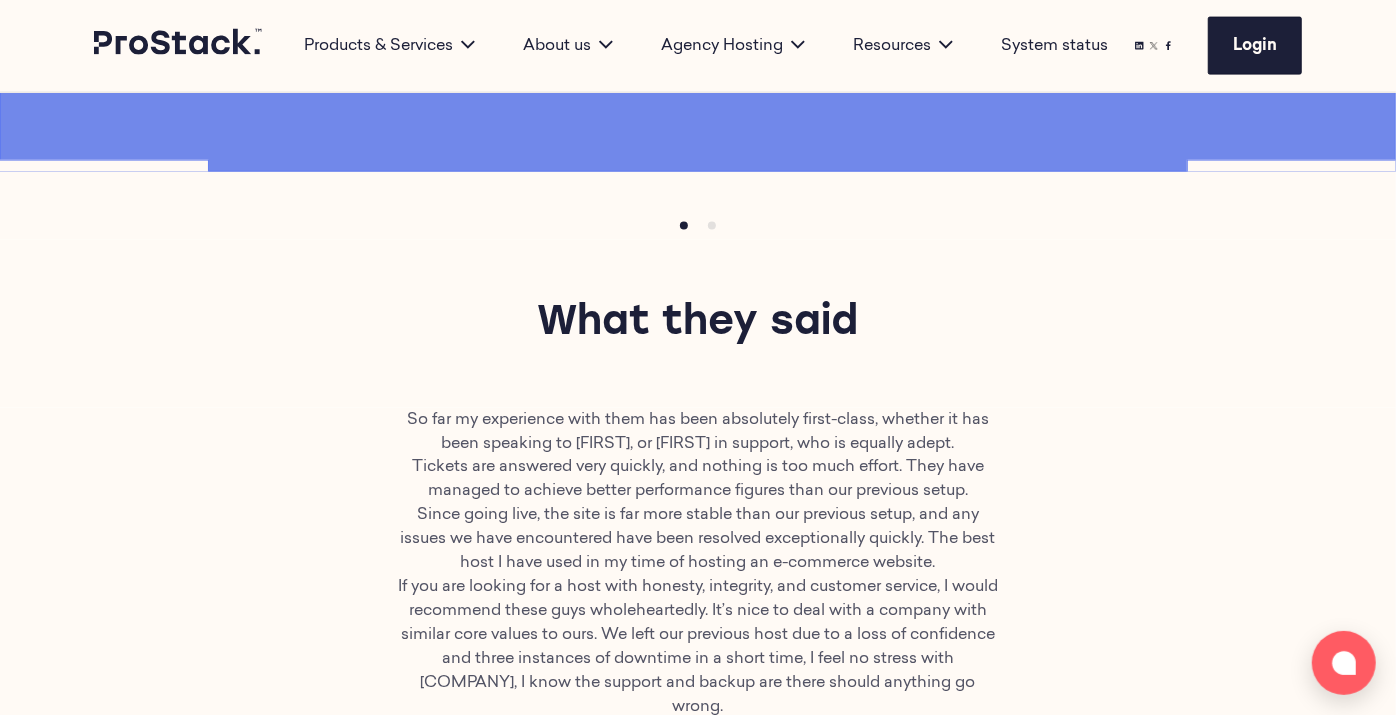 scroll, scrollTop: 1890, scrollLeft: 0, axis: vertical 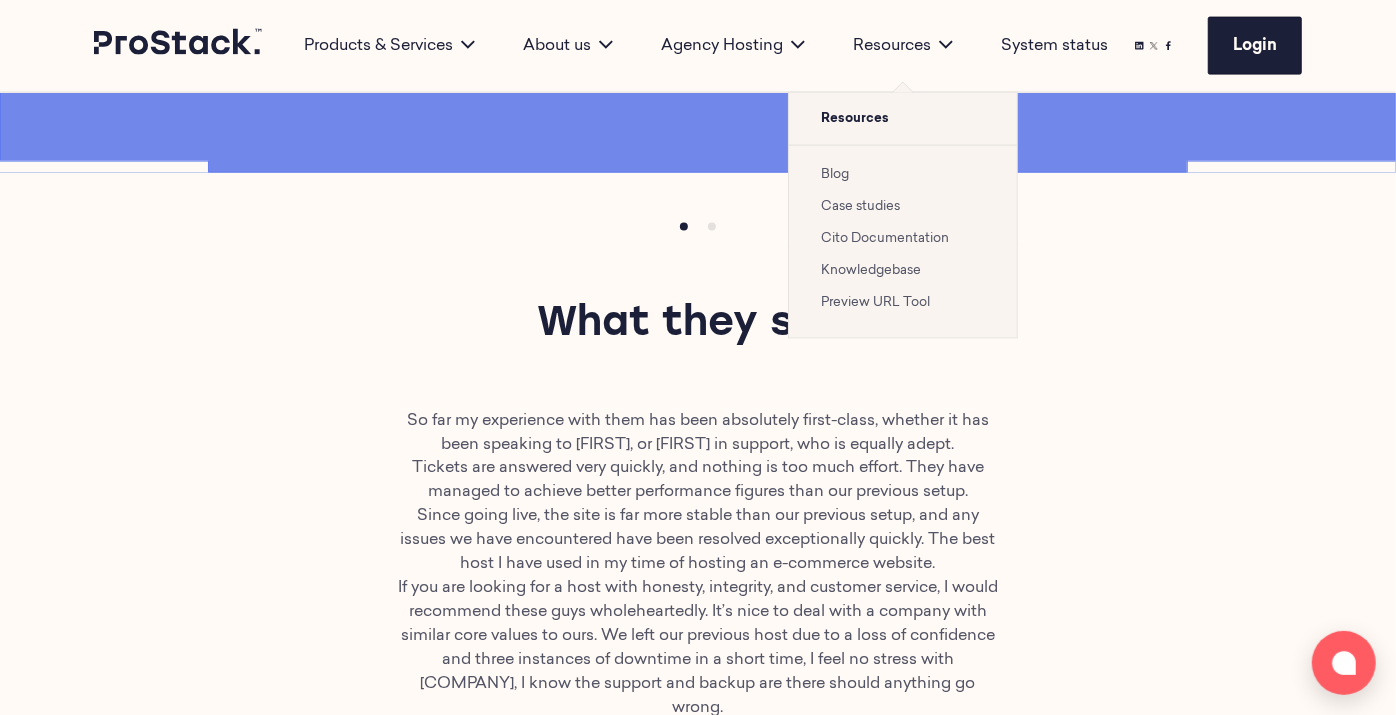 click on "Case studies" at bounding box center [860, 206] 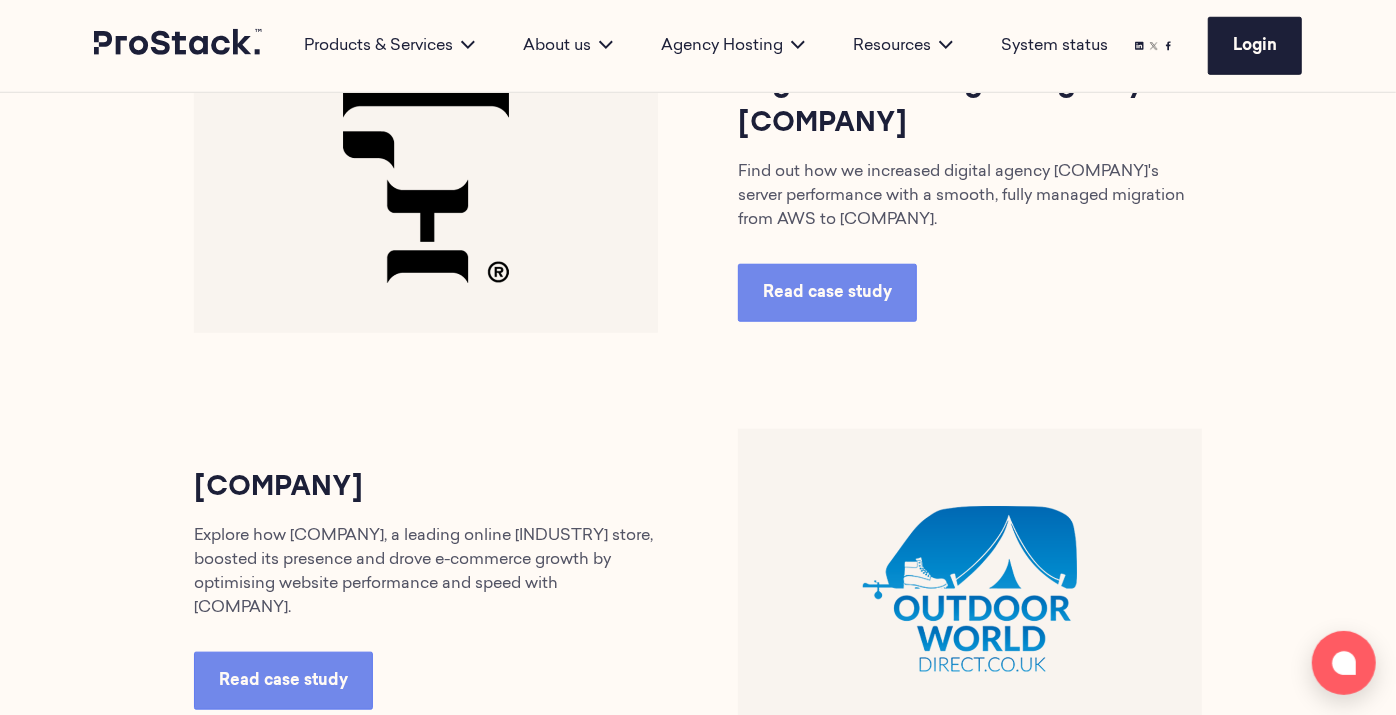 scroll, scrollTop: 1024, scrollLeft: 0, axis: vertical 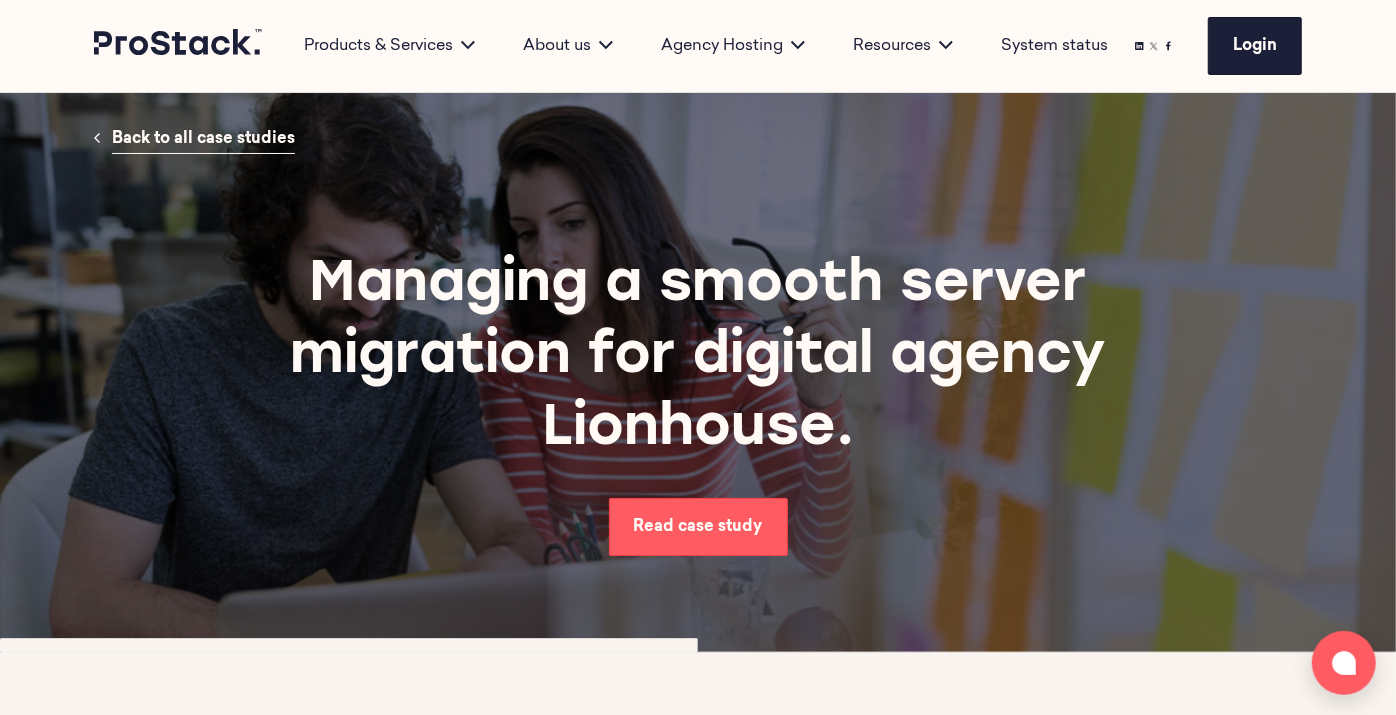 click on "Read case study" at bounding box center (698, 527) 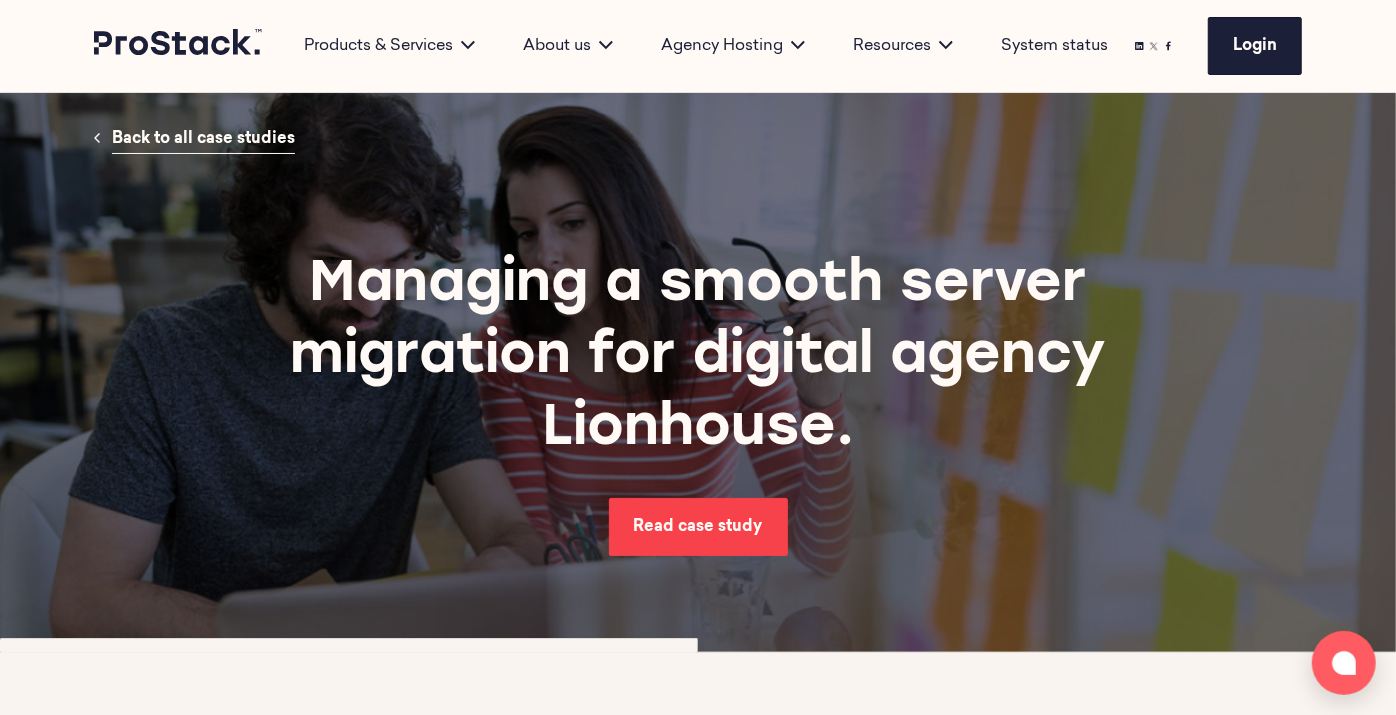 drag, startPoint x: 0, startPoint y: 0, endPoint x: 745, endPoint y: 519, distance: 907.95703 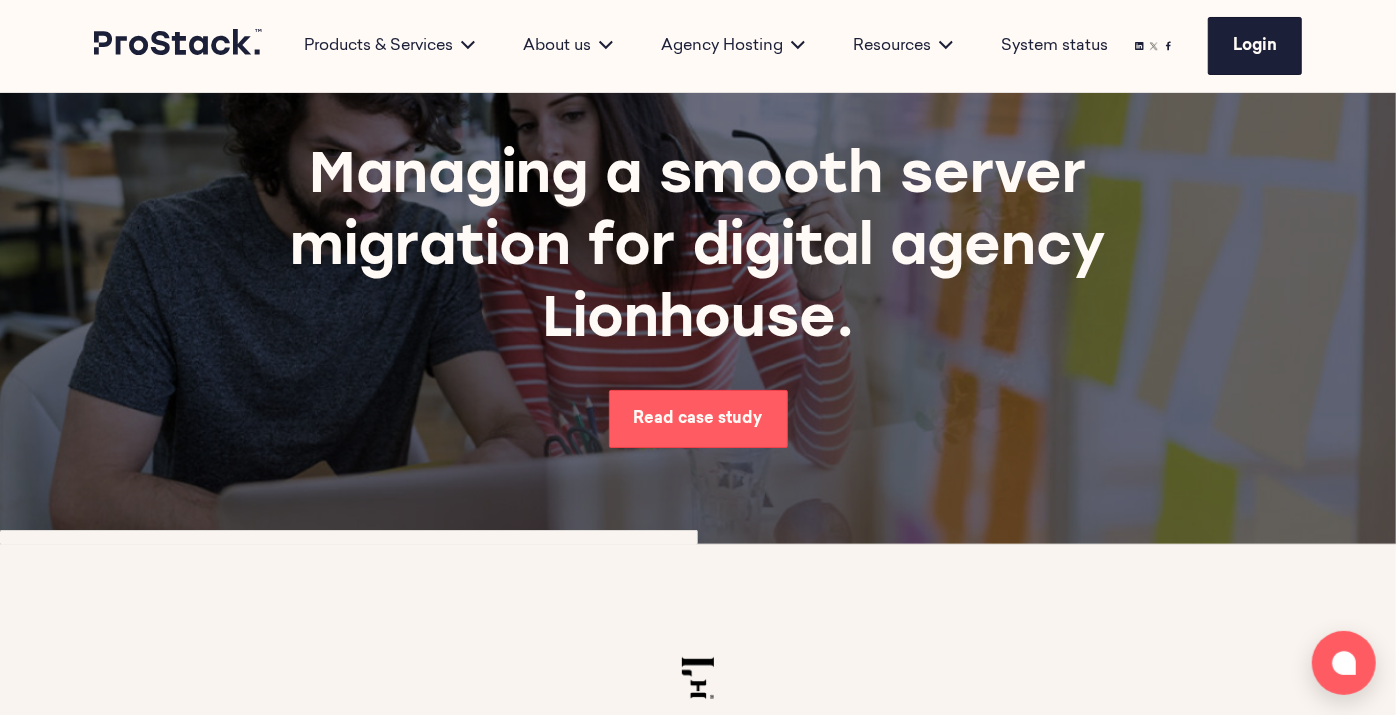 scroll, scrollTop: 106, scrollLeft: 0, axis: vertical 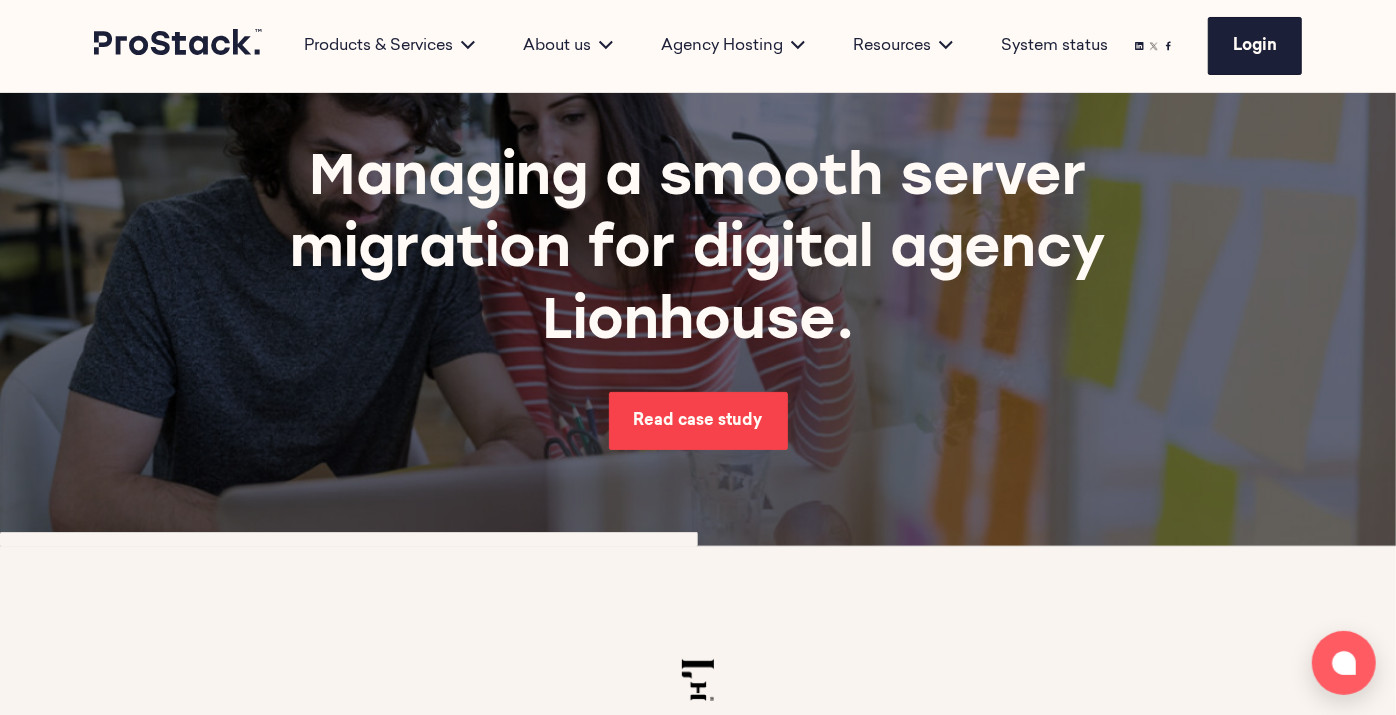 click on "Read case study" at bounding box center [698, 421] 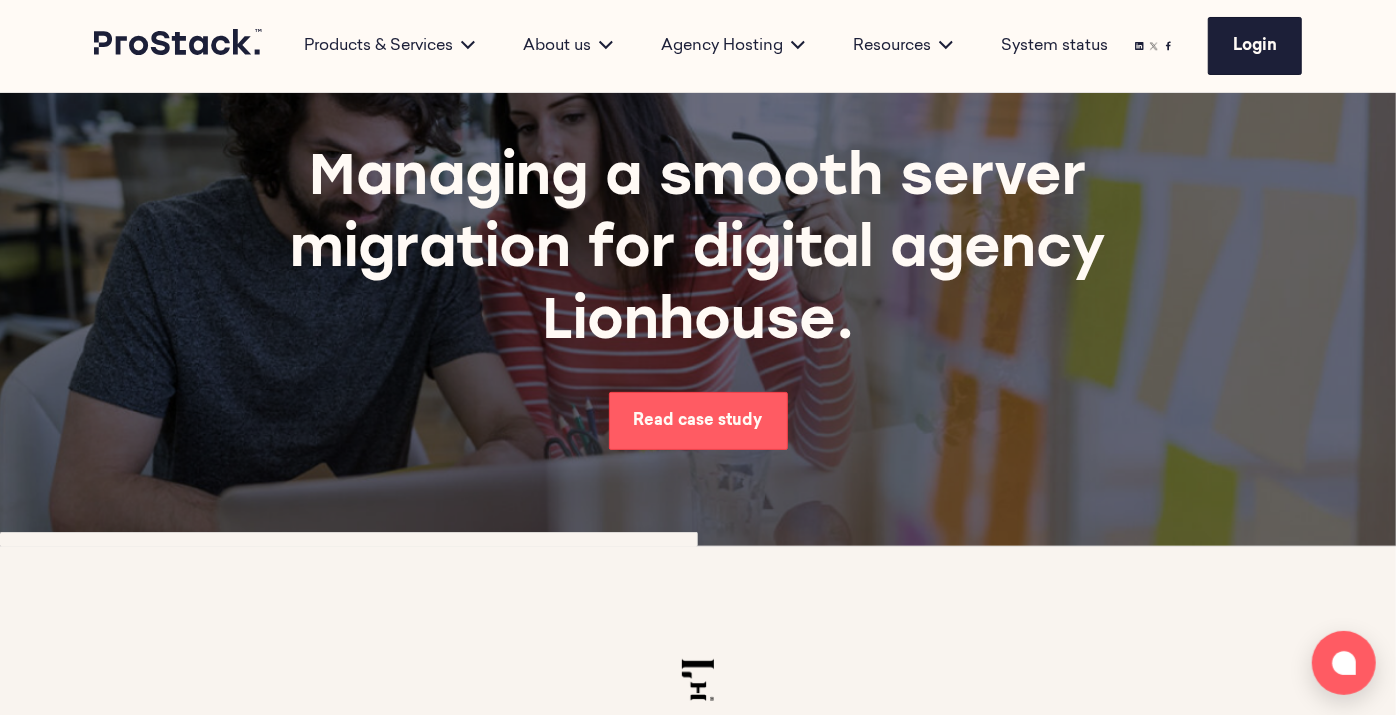 scroll, scrollTop: 0, scrollLeft: 0, axis: both 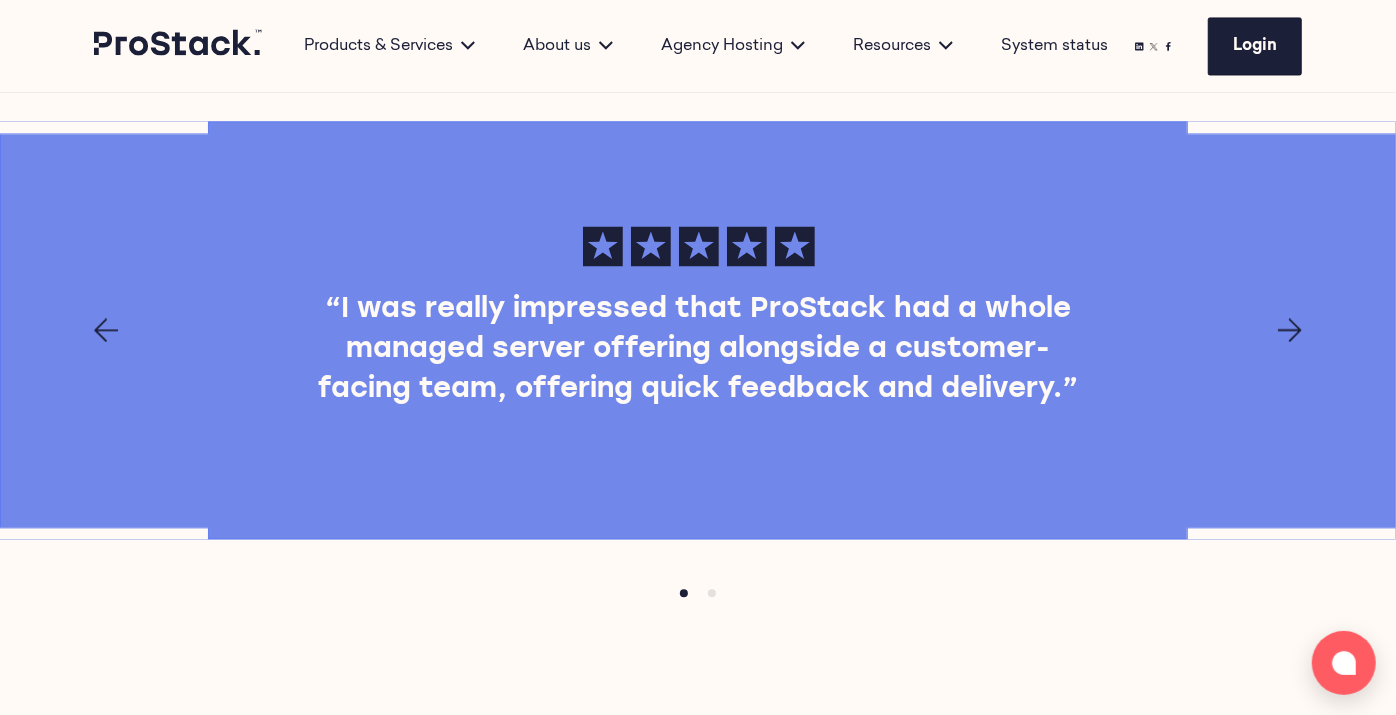 click 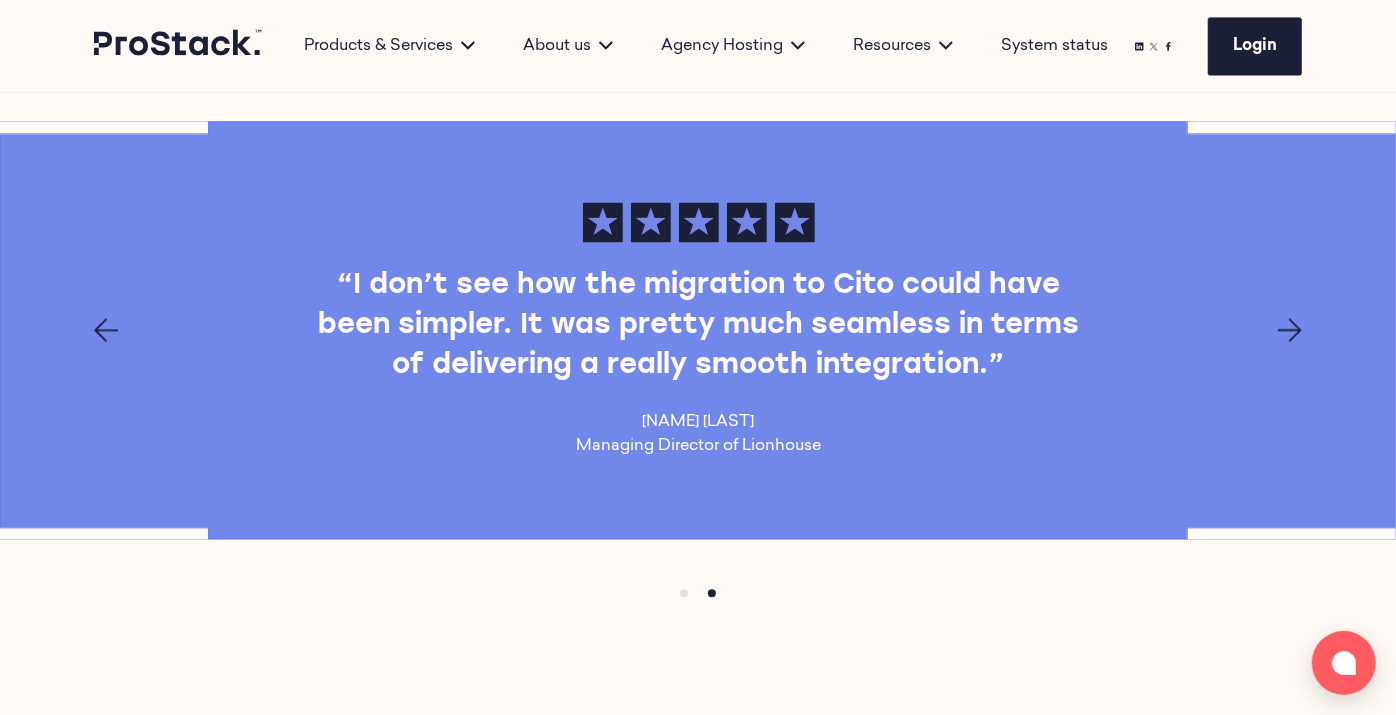 click 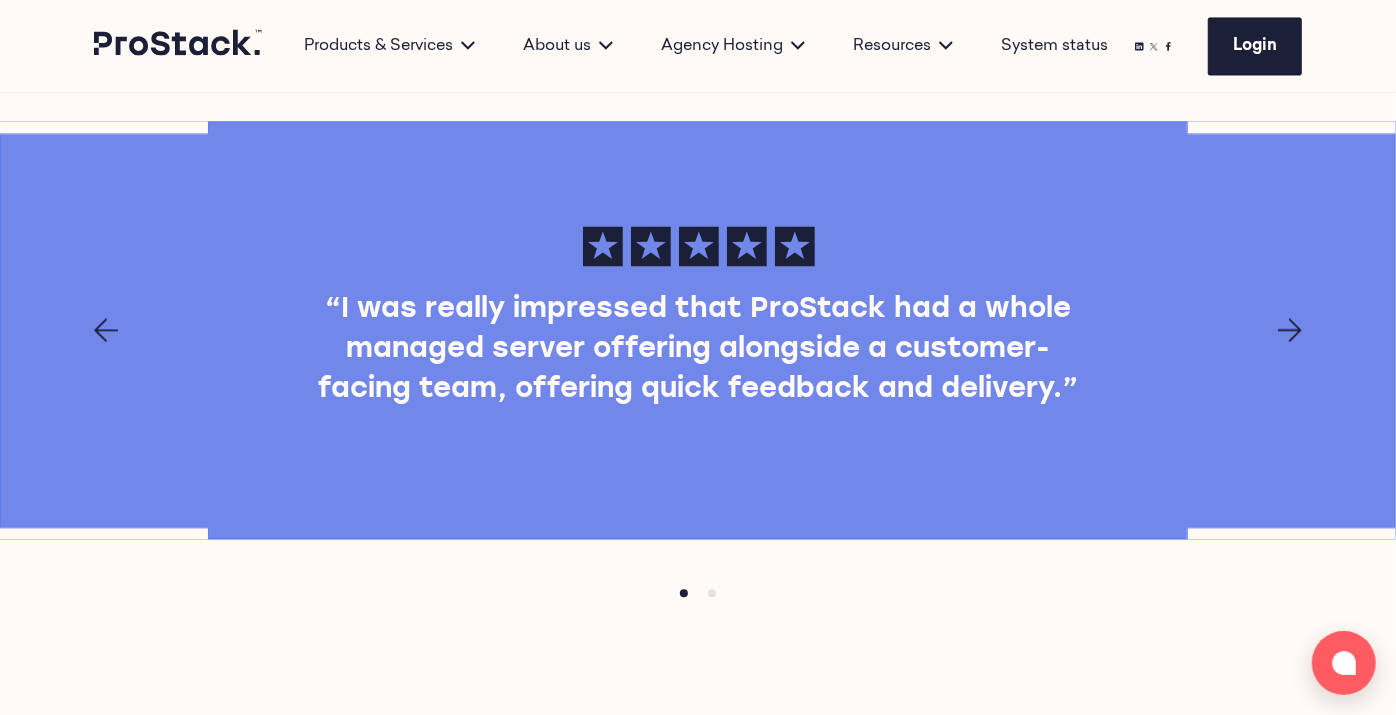click 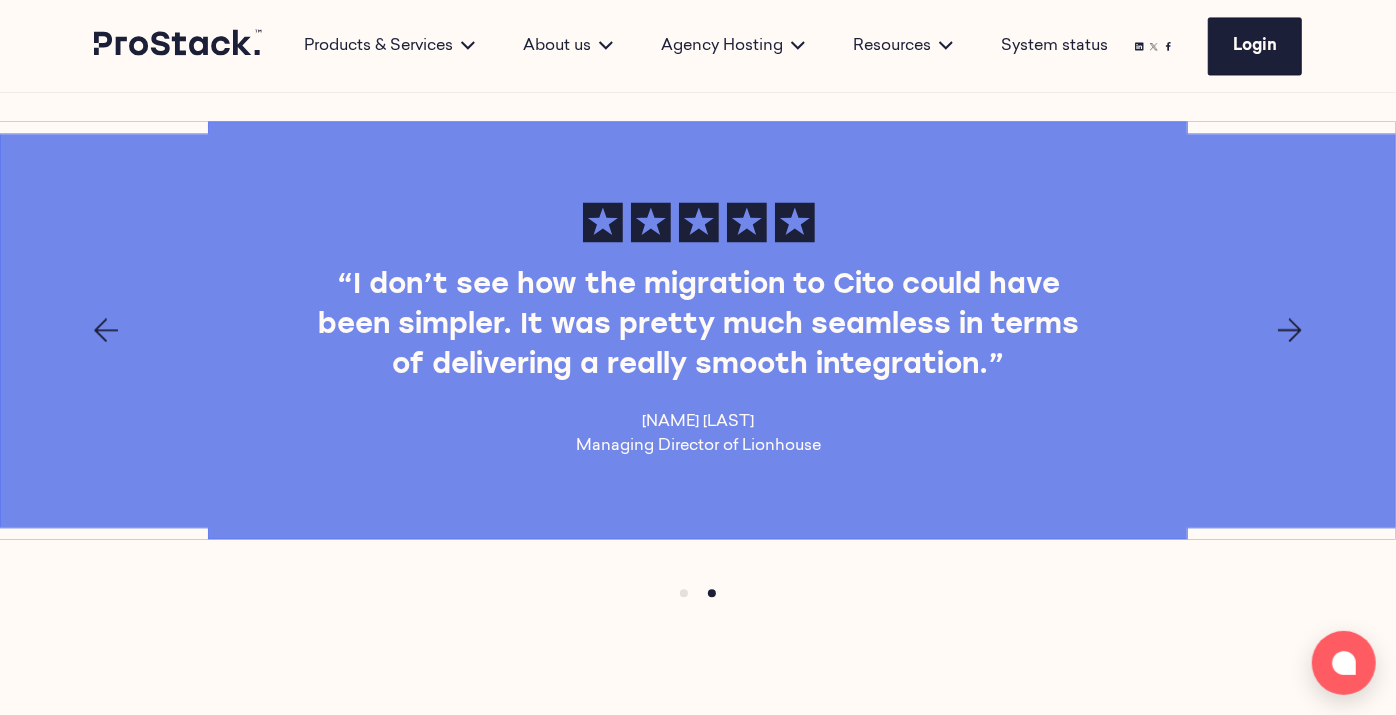 click 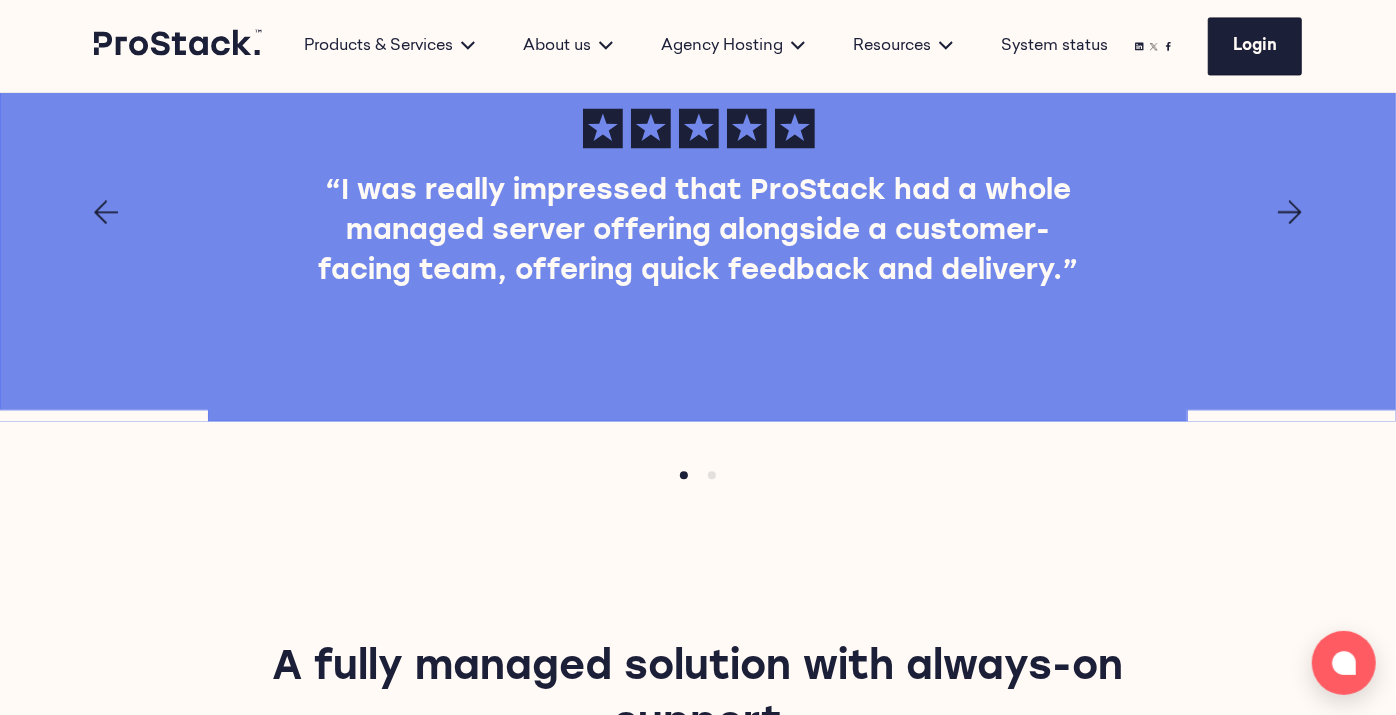 scroll, scrollTop: 2634, scrollLeft: 0, axis: vertical 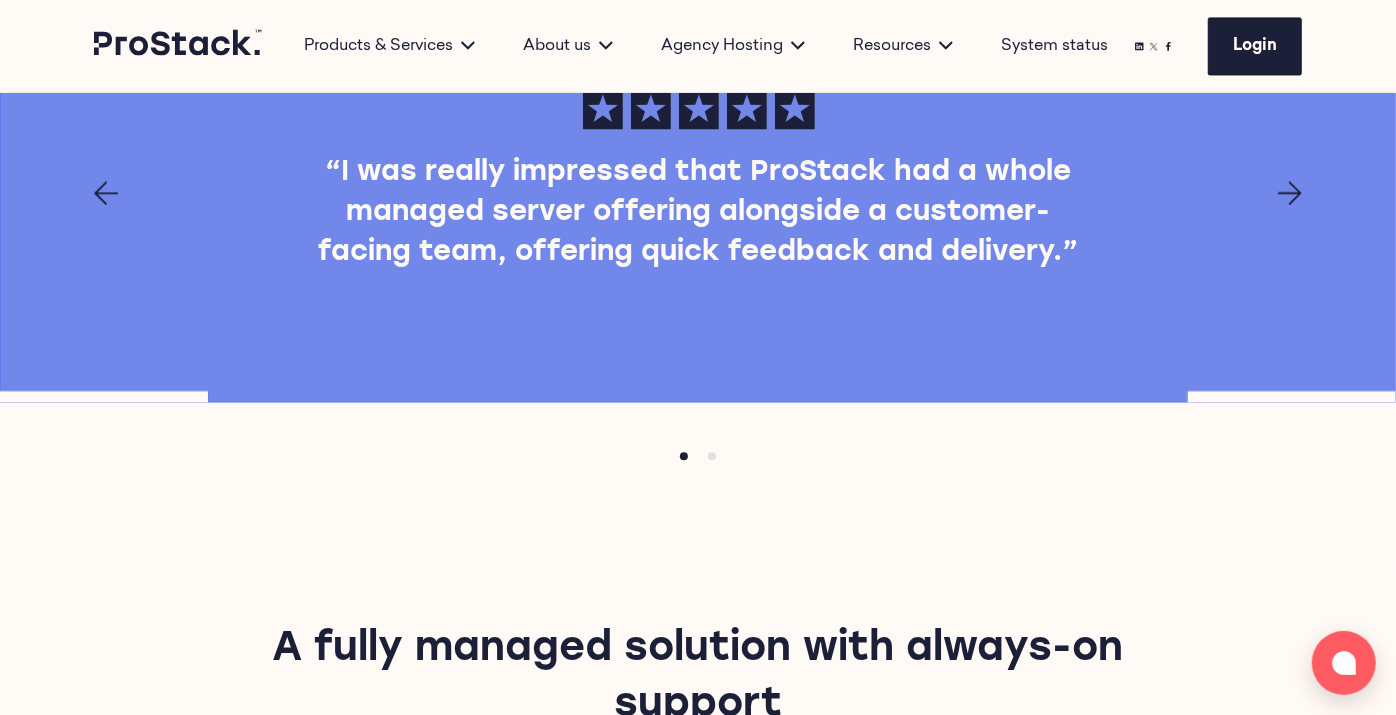 click 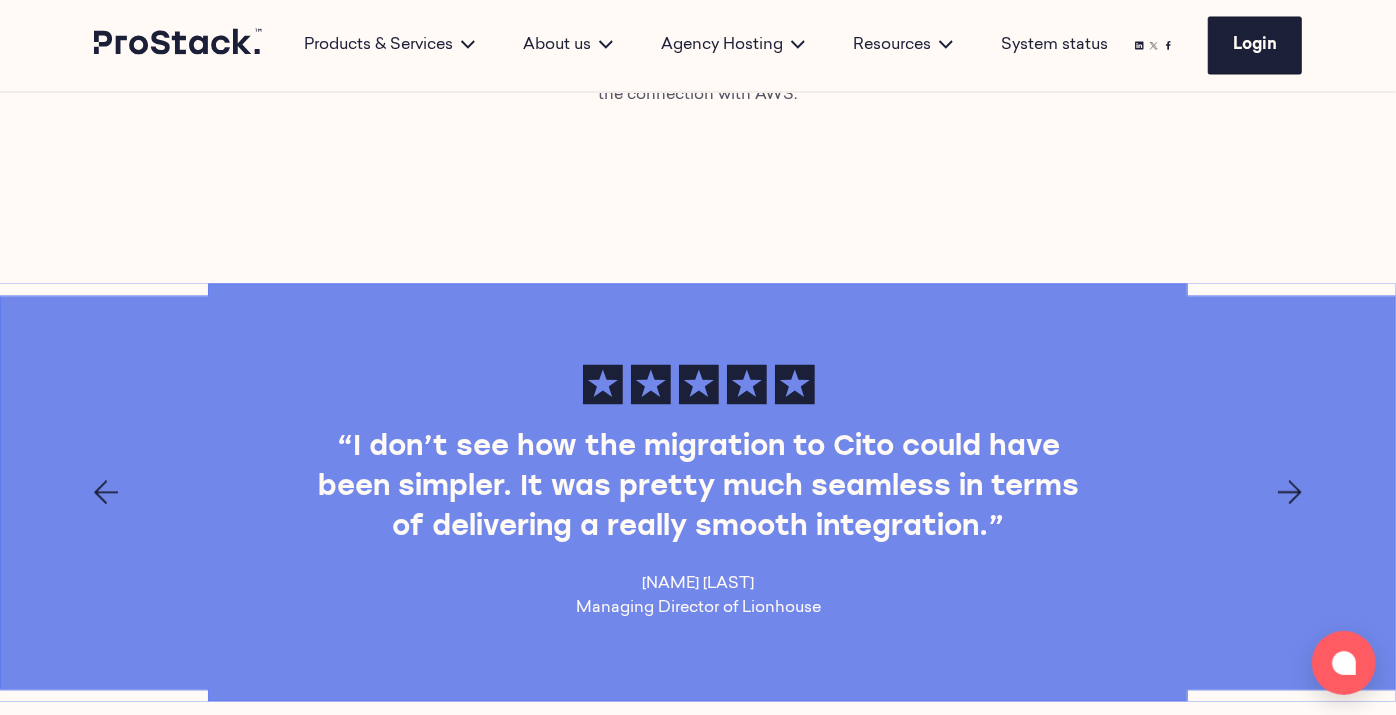 scroll, scrollTop: 2325, scrollLeft: 0, axis: vertical 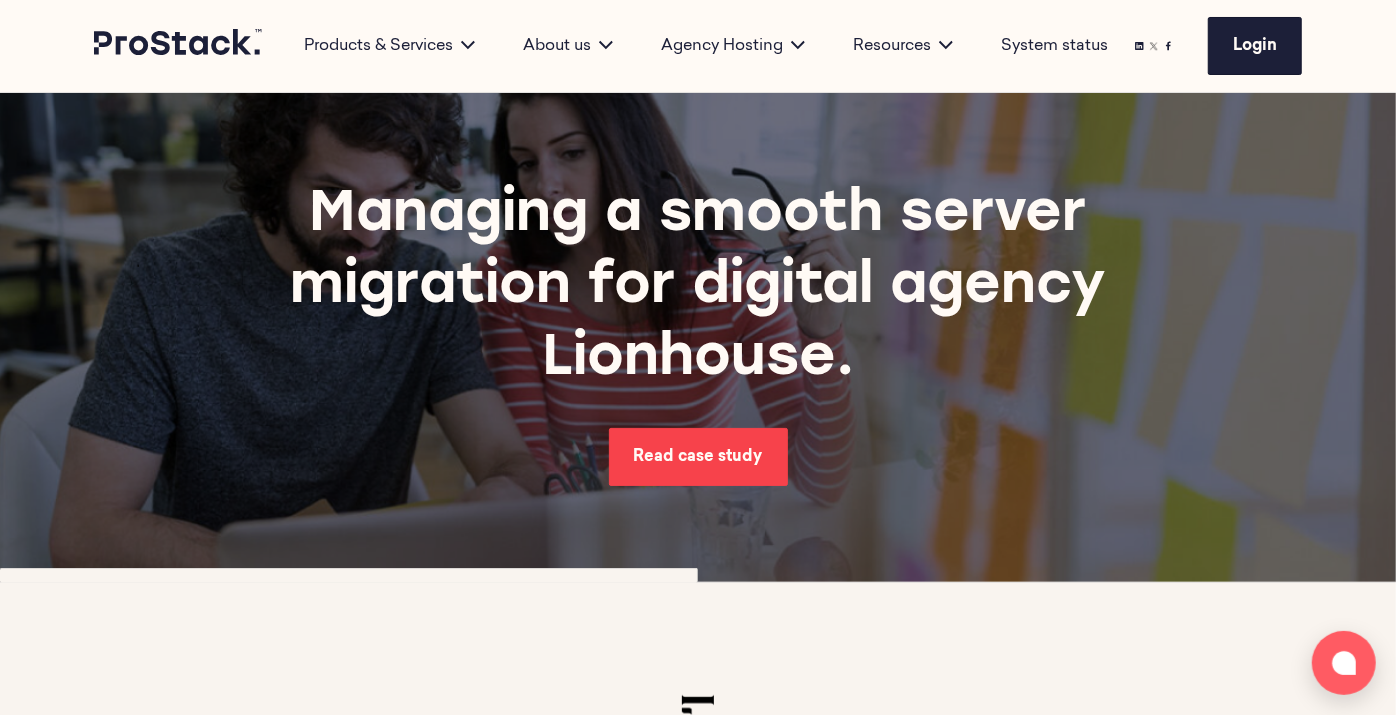 click on "Read case study" at bounding box center [698, 457] 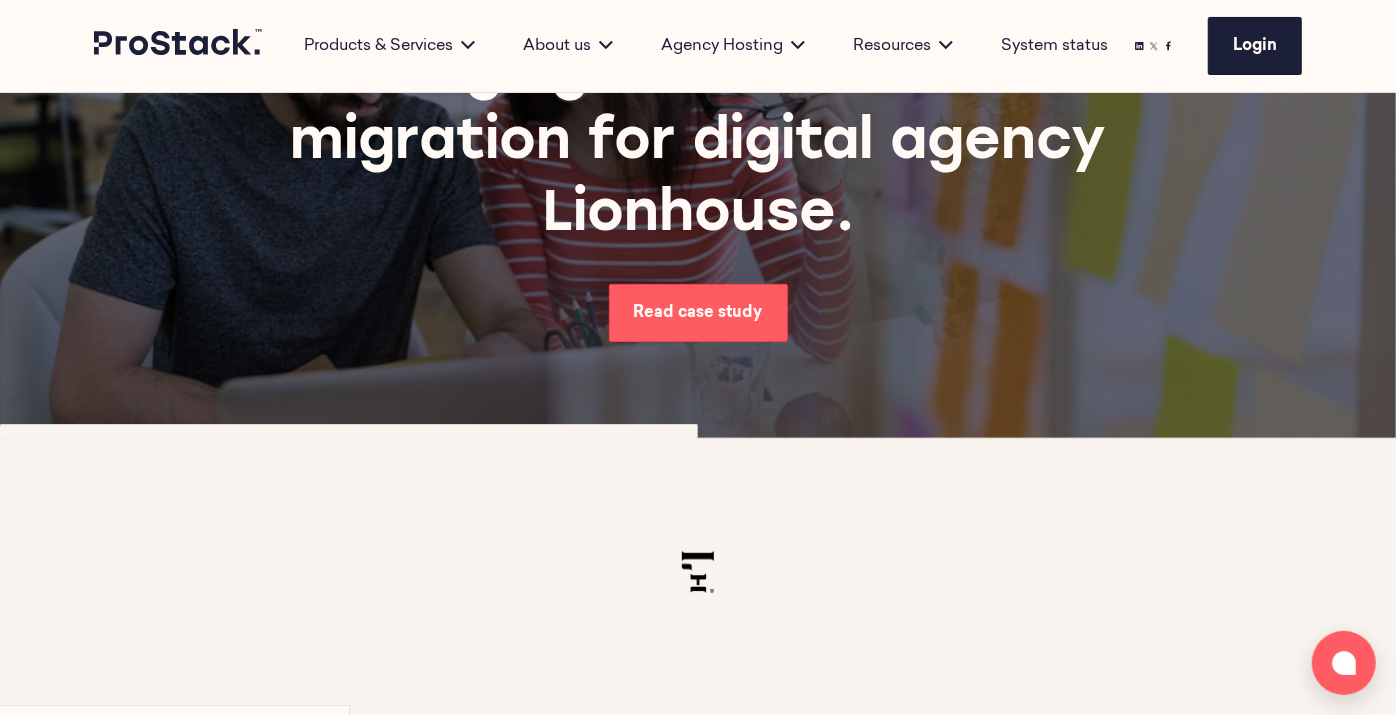 scroll, scrollTop: 197, scrollLeft: 0, axis: vertical 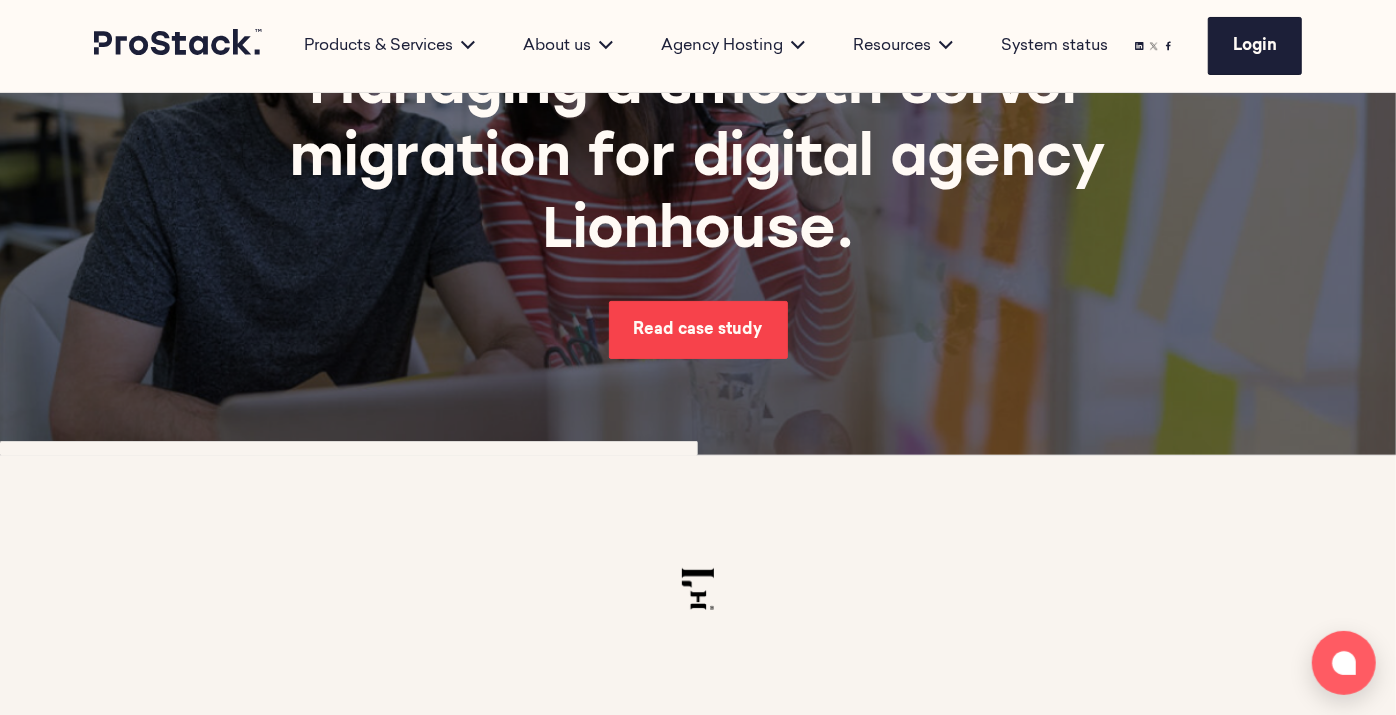 click on "Read case study" at bounding box center (698, 330) 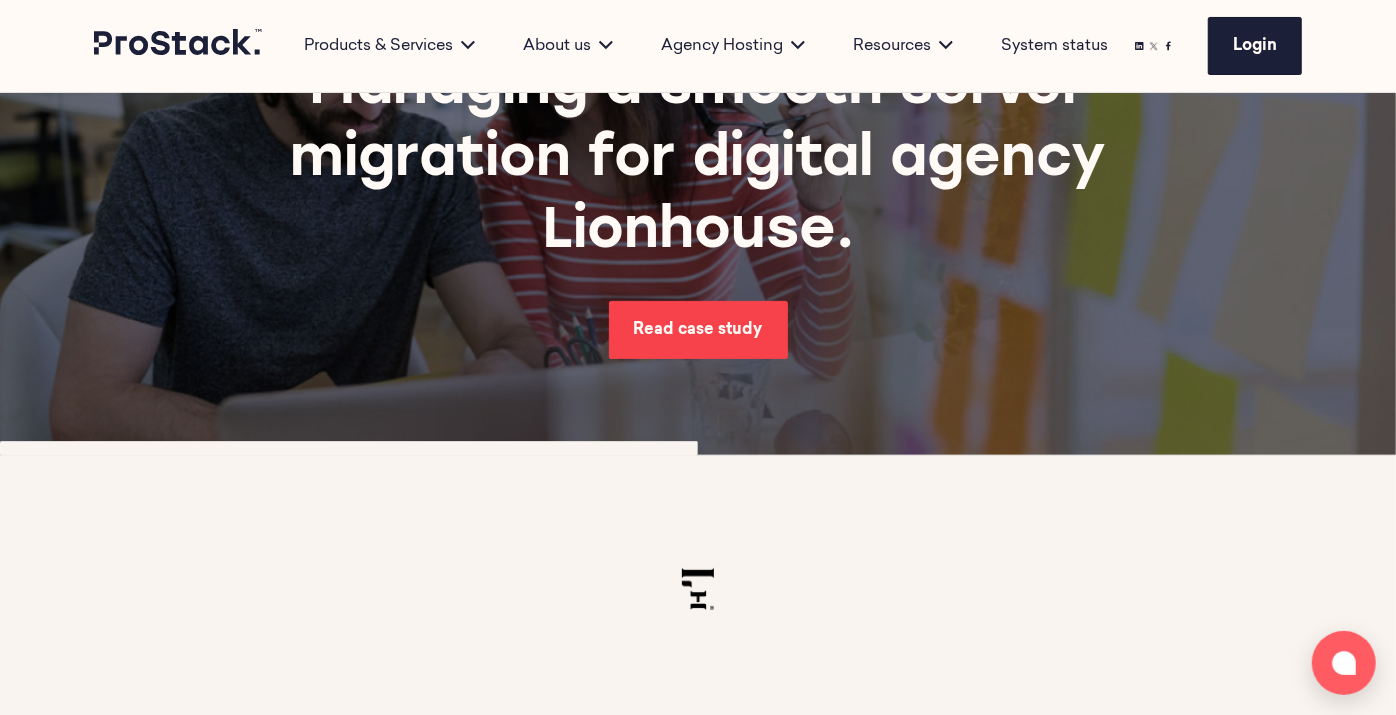 click on "Read case study" at bounding box center (698, 330) 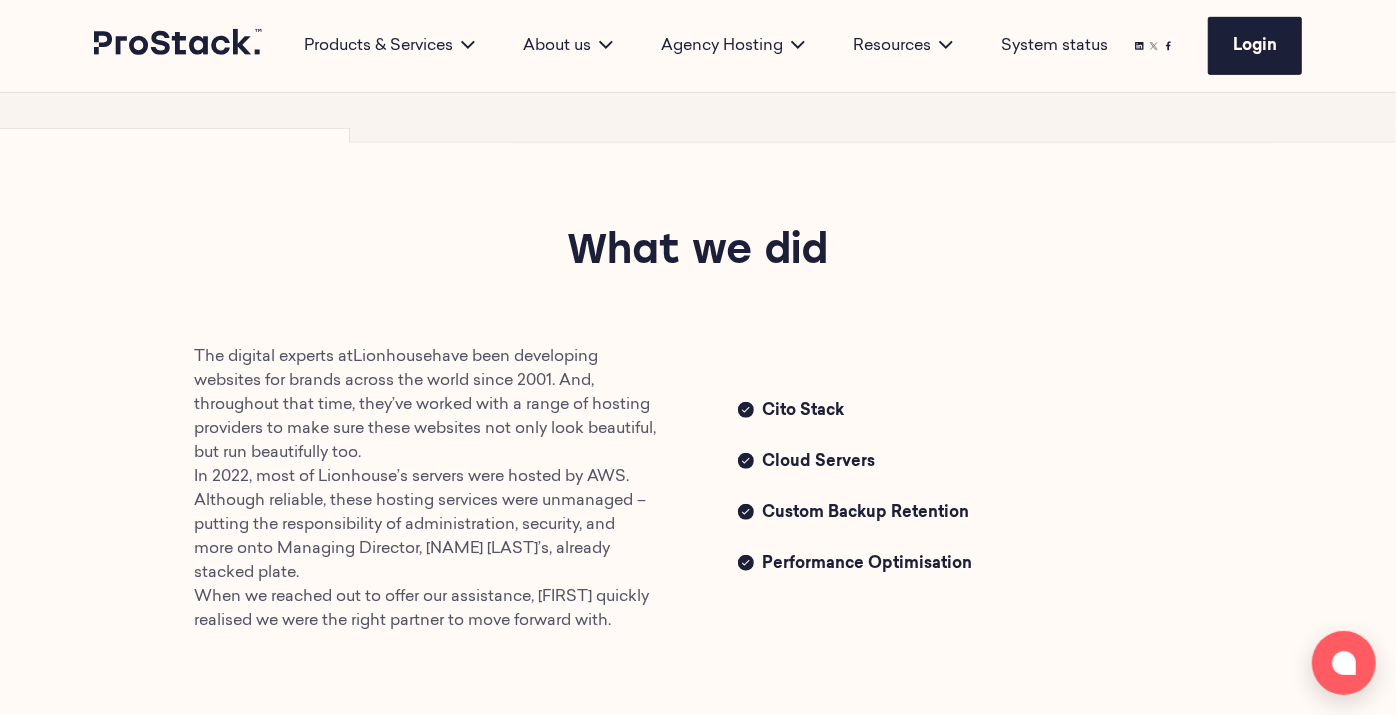 scroll, scrollTop: 1032, scrollLeft: 0, axis: vertical 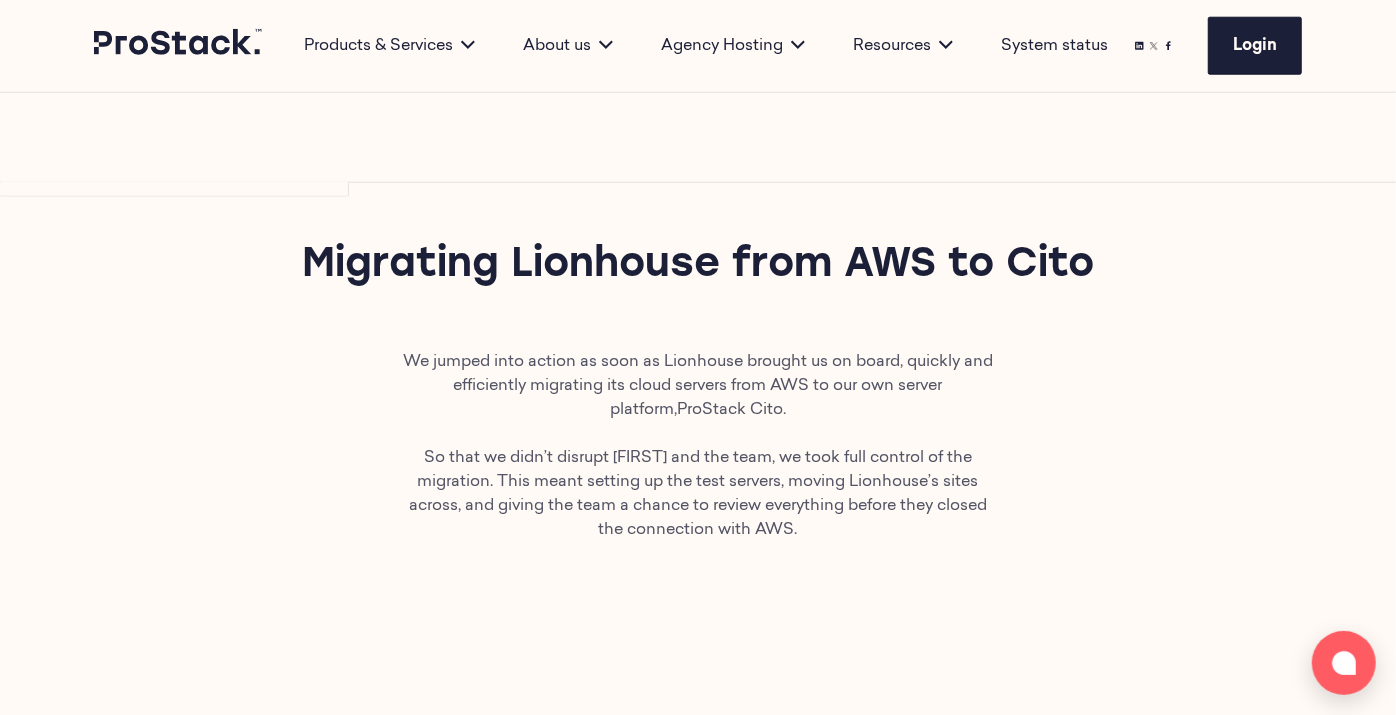 click on "We jumped into action as soon as Lionhouse brought us on board, quickly and efficiently migrating its cloud servers from AWS to our own server platform,  ProStack Cito .
So that we didn’t disrupt Dan and the team, we took full control of the migration. This meant setting up the test servers, moving Lionhouse’s sites across, and giving the team a chance to review everything before they closed the connection with AWS." at bounding box center (698, 486) 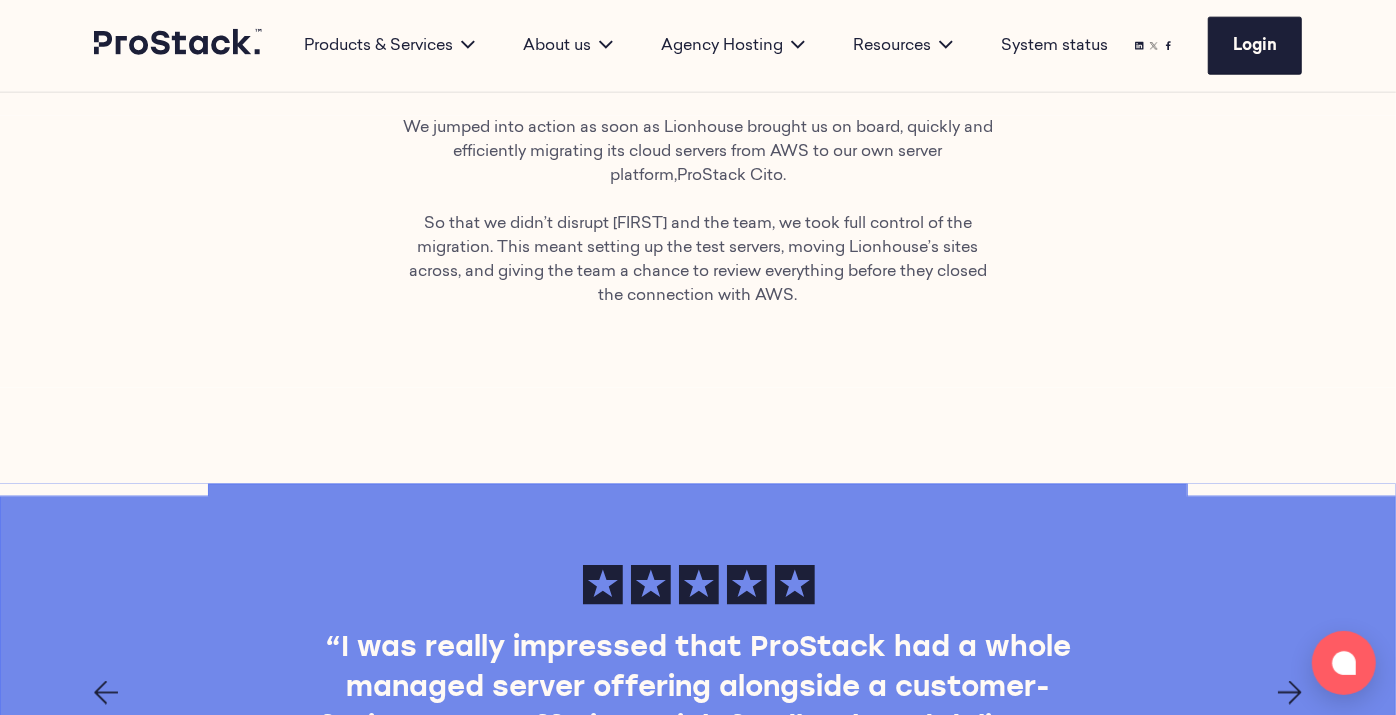 scroll, scrollTop: 1579, scrollLeft: 0, axis: vertical 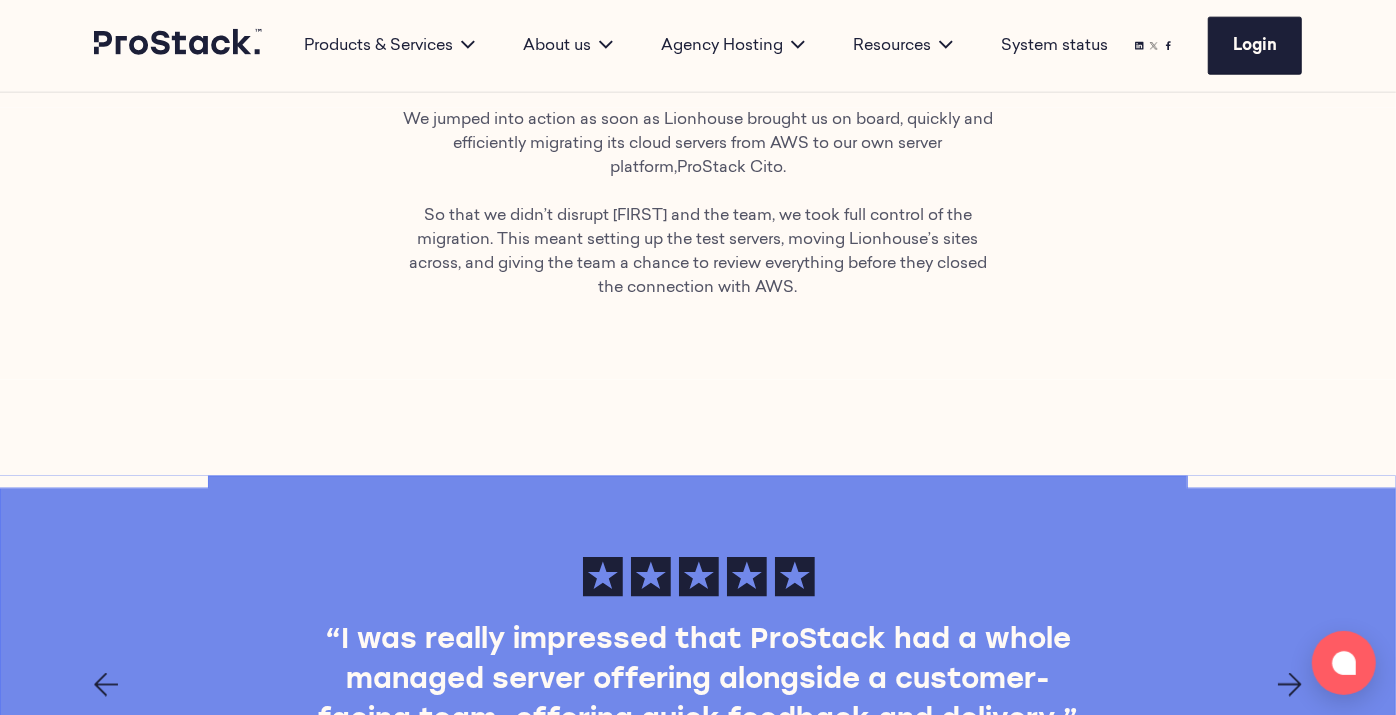 click on "“I was really impressed that ProStack had a whole managed server offering alongside a customer-facing team, offering quick feedback and delivery.”
Dan Yeo
Managing Director of Lionhouse
“I don’t see how the migration to Cito could have been simpler. It was pretty much seamless in terms of delivering a really smooth integration.”
Dan Yeo
Managing Director of Lionhouse" at bounding box center (698, 719) 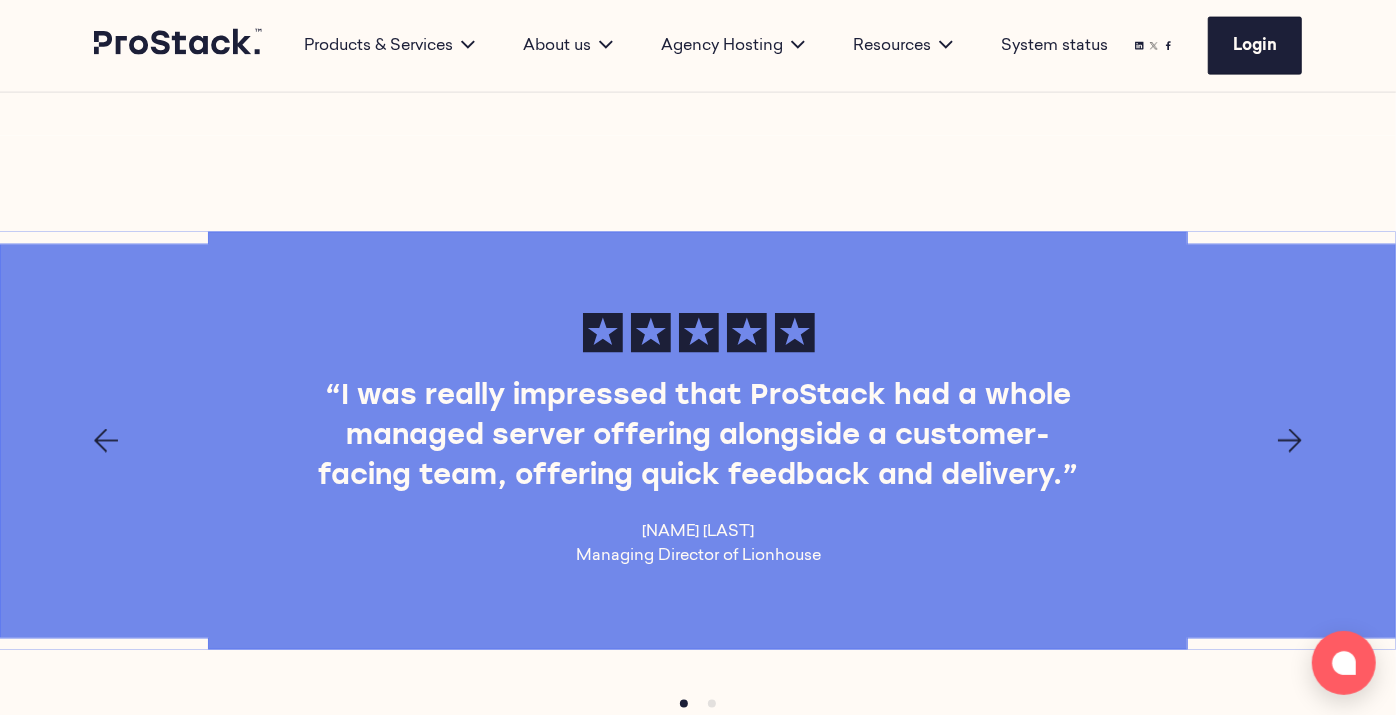 scroll, scrollTop: 1821, scrollLeft: 0, axis: vertical 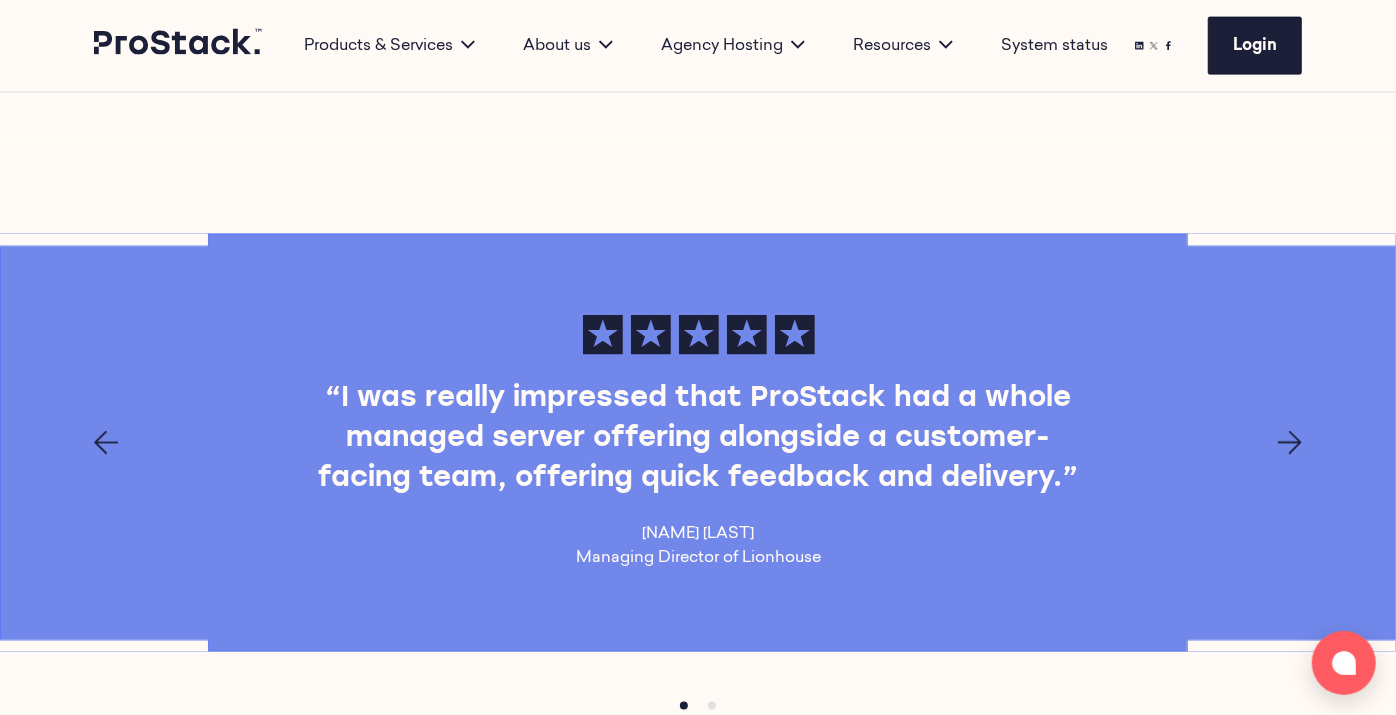 click 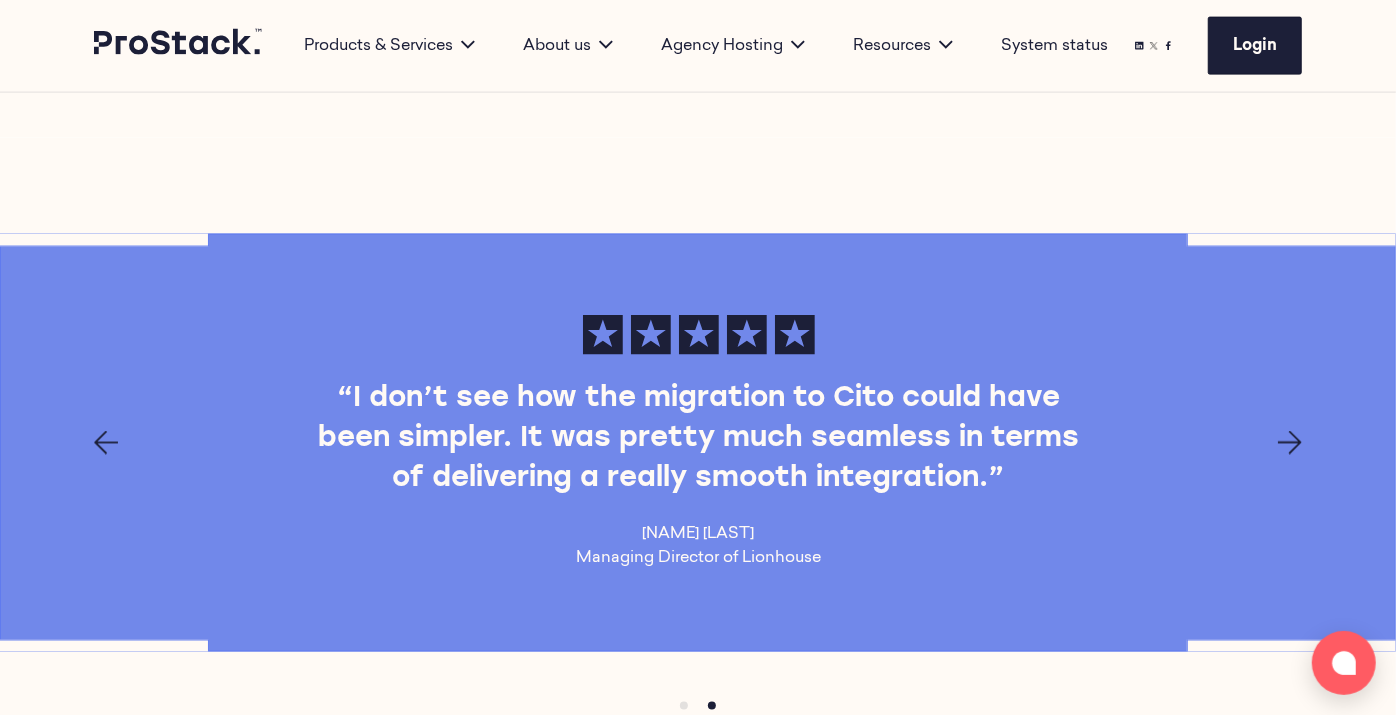 click 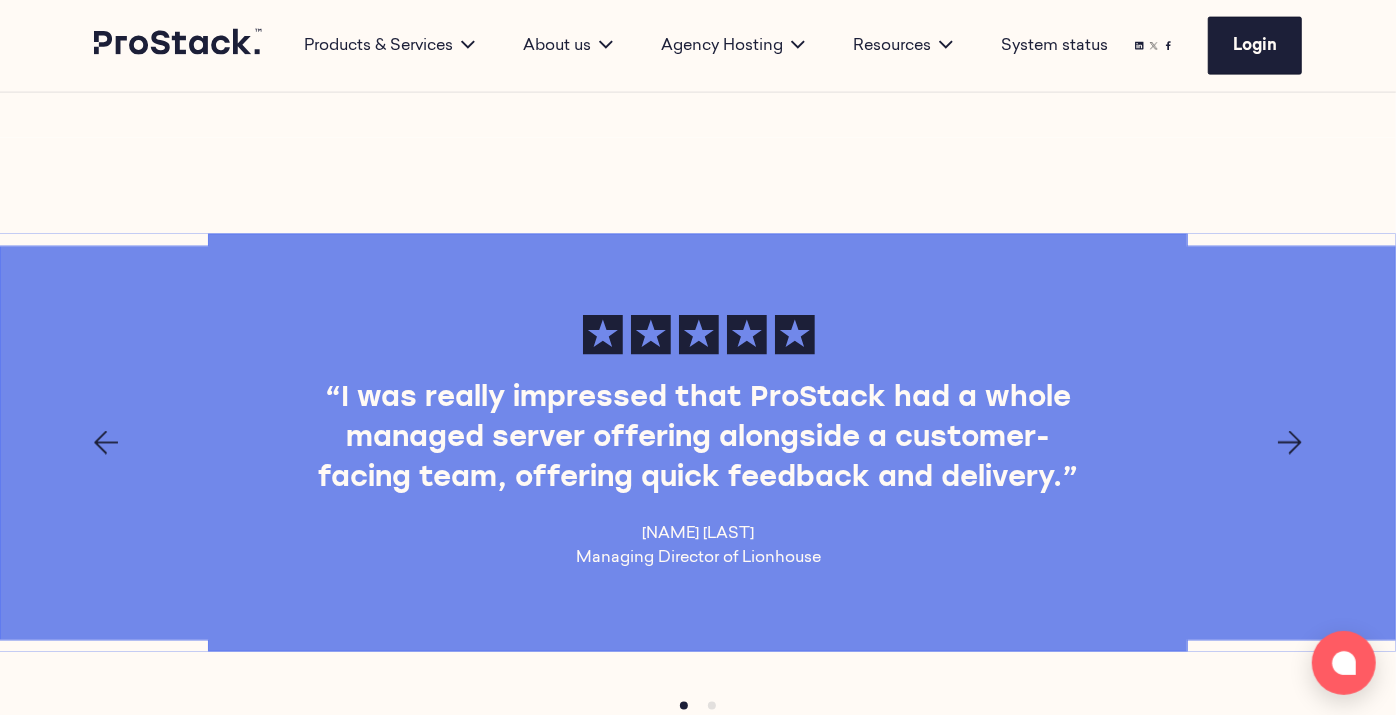 click 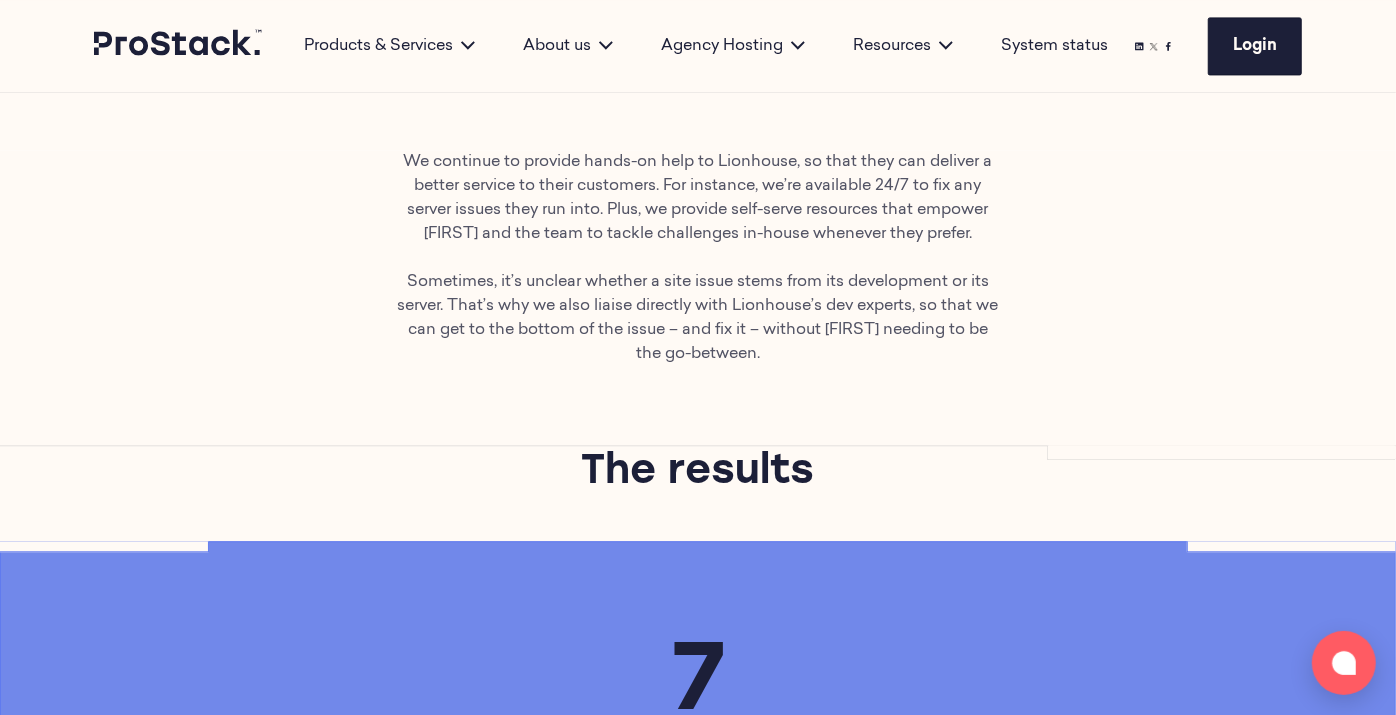 scroll, scrollTop: 2710, scrollLeft: 0, axis: vertical 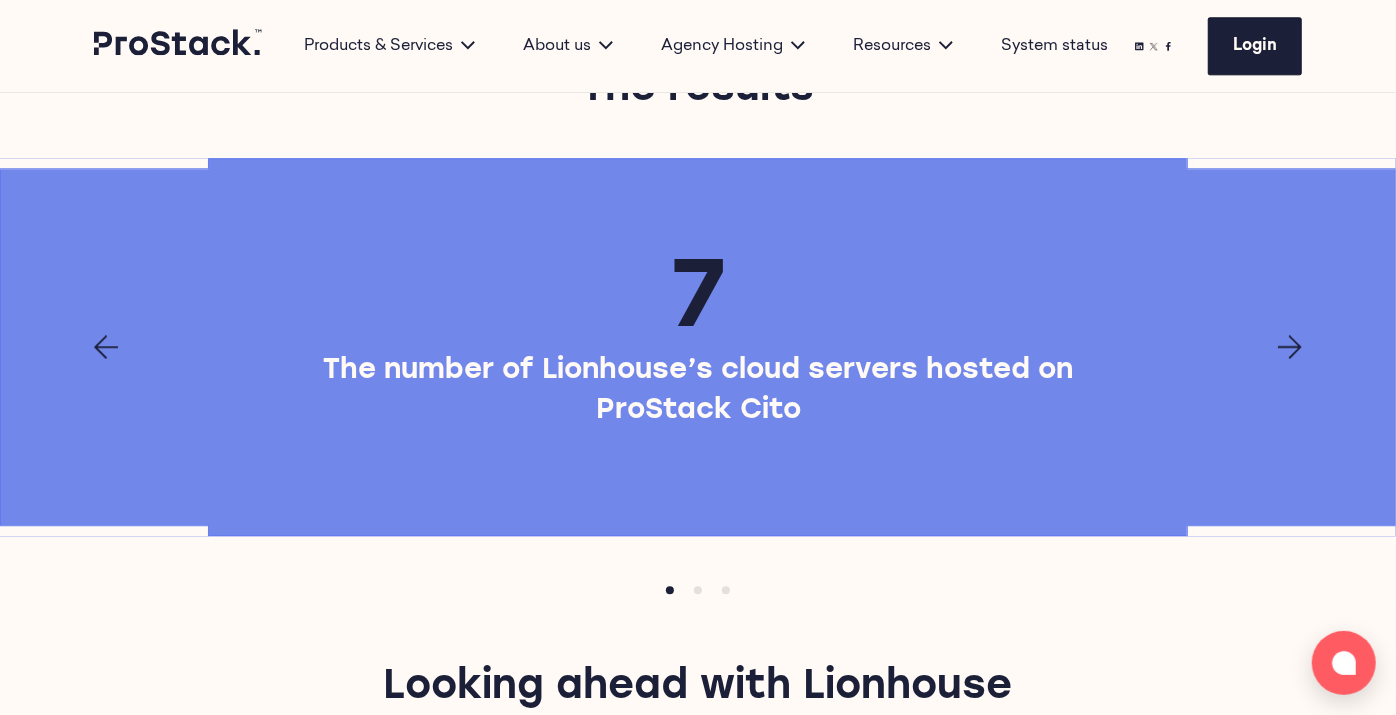 click 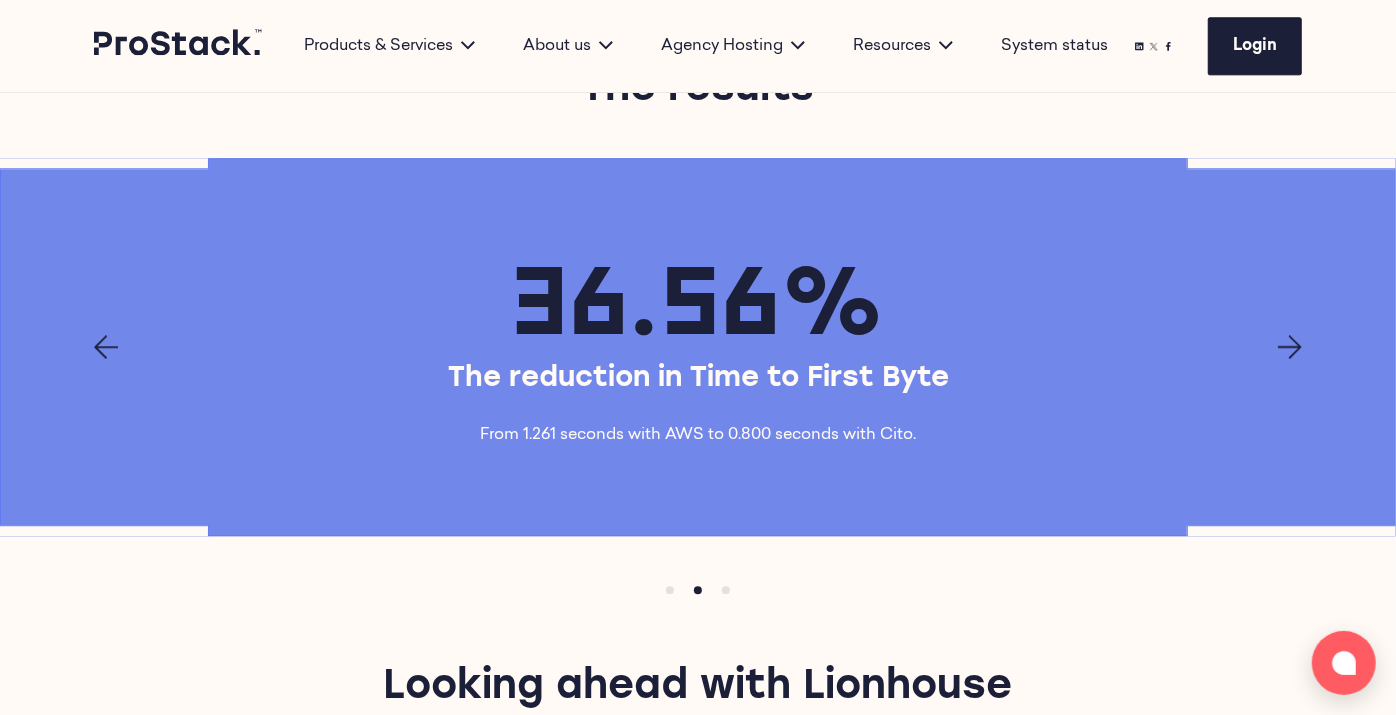click 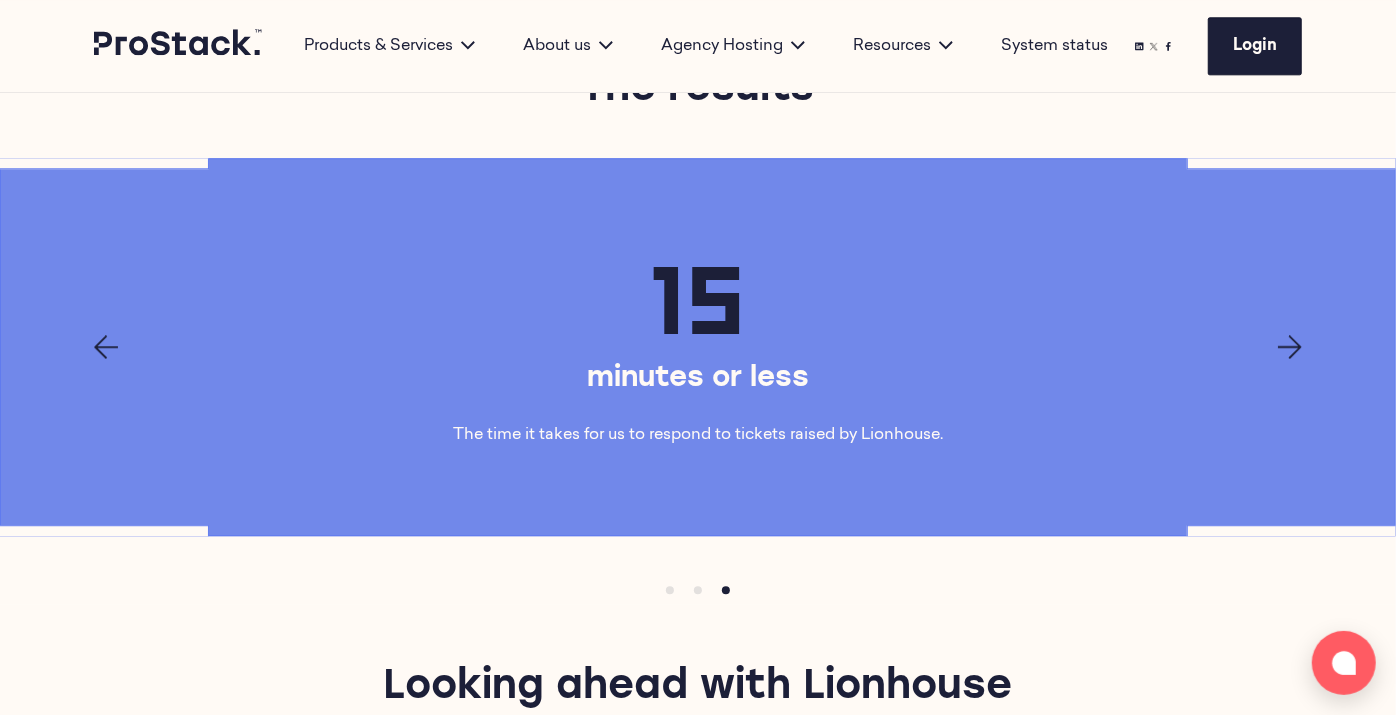 click 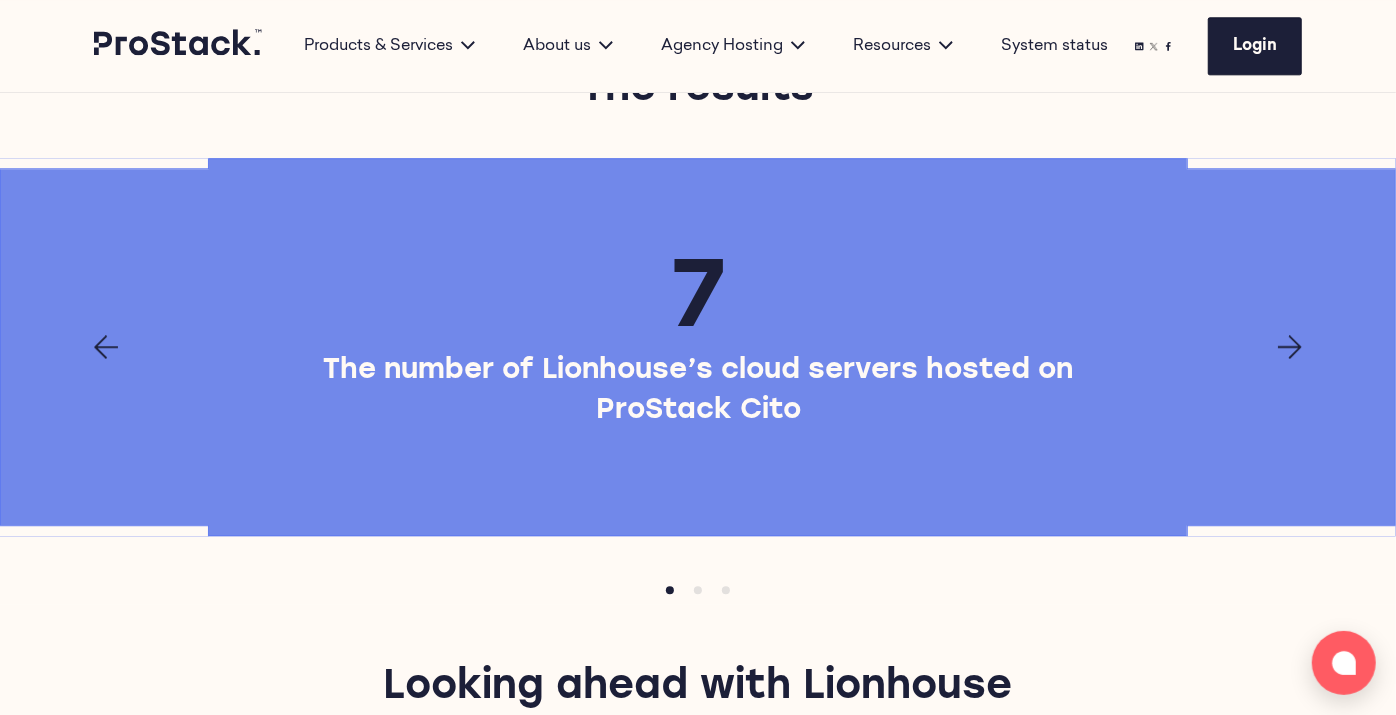 scroll, scrollTop: 3086, scrollLeft: 0, axis: vertical 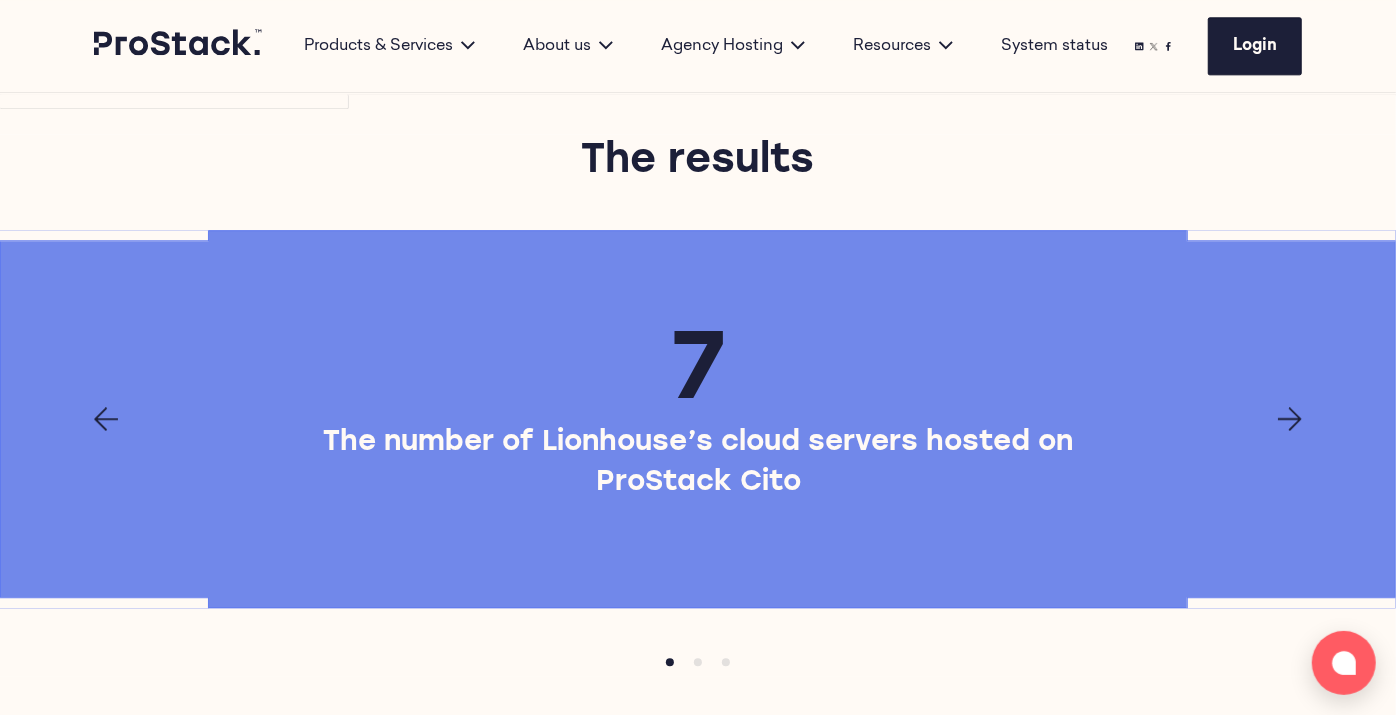 click 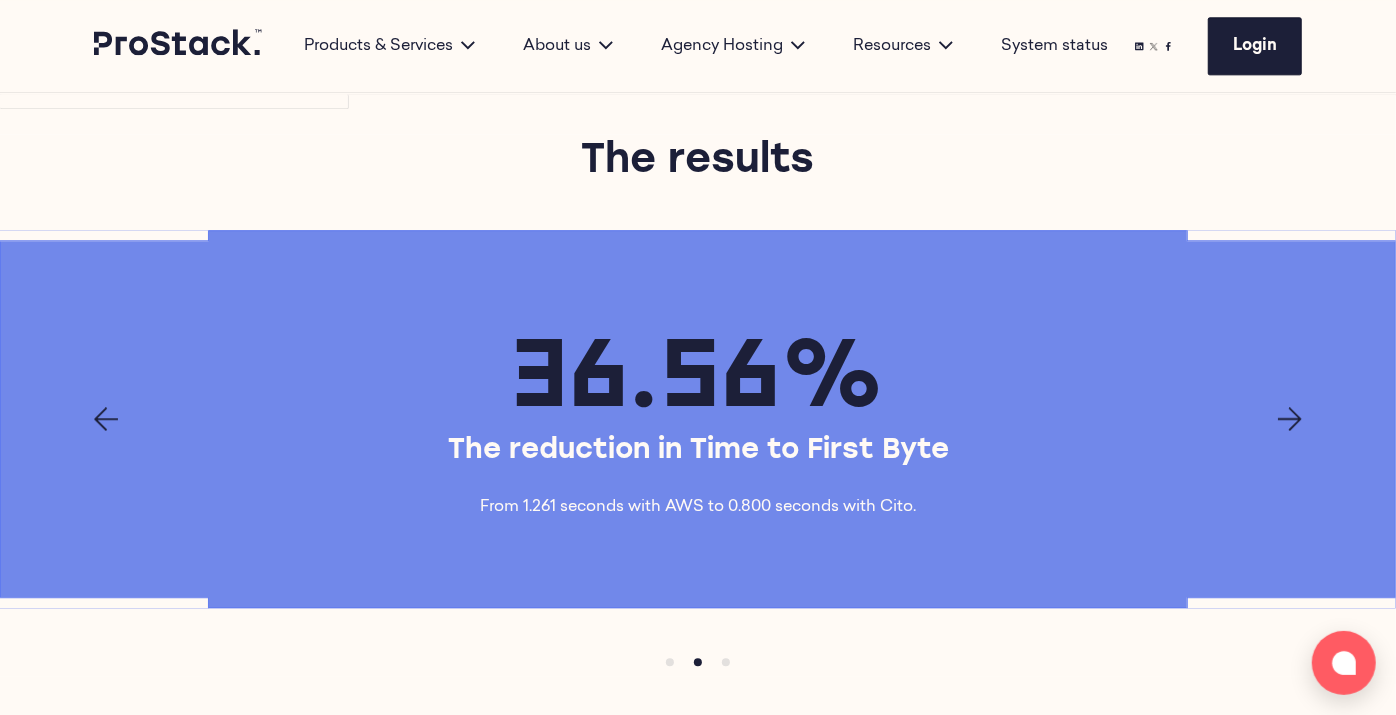 click 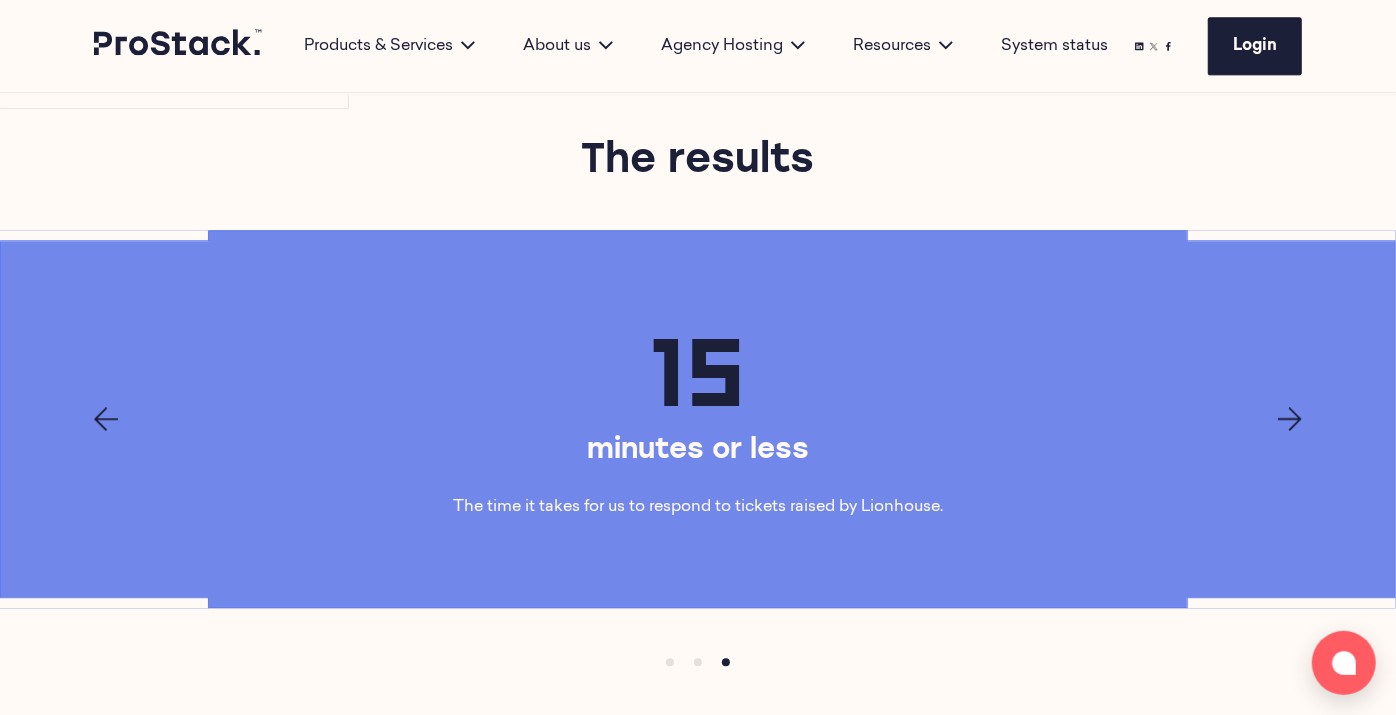 click 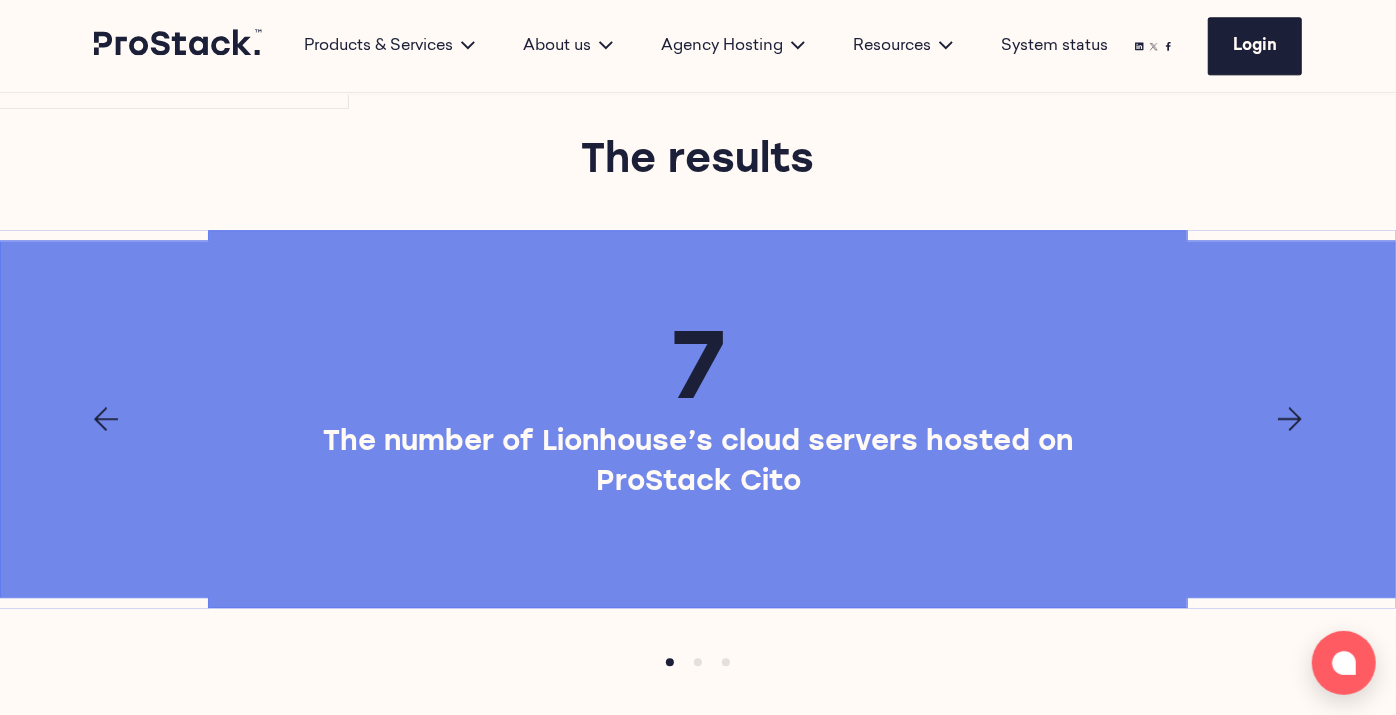 click 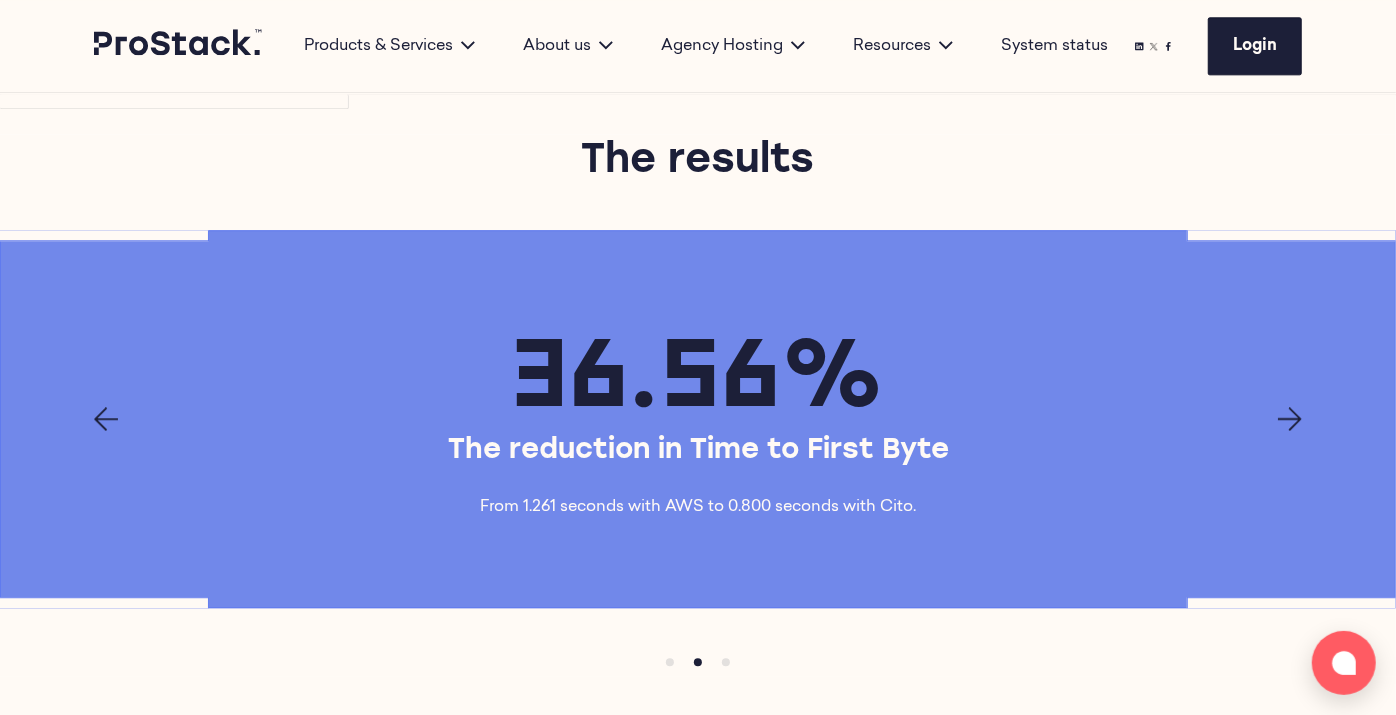 click 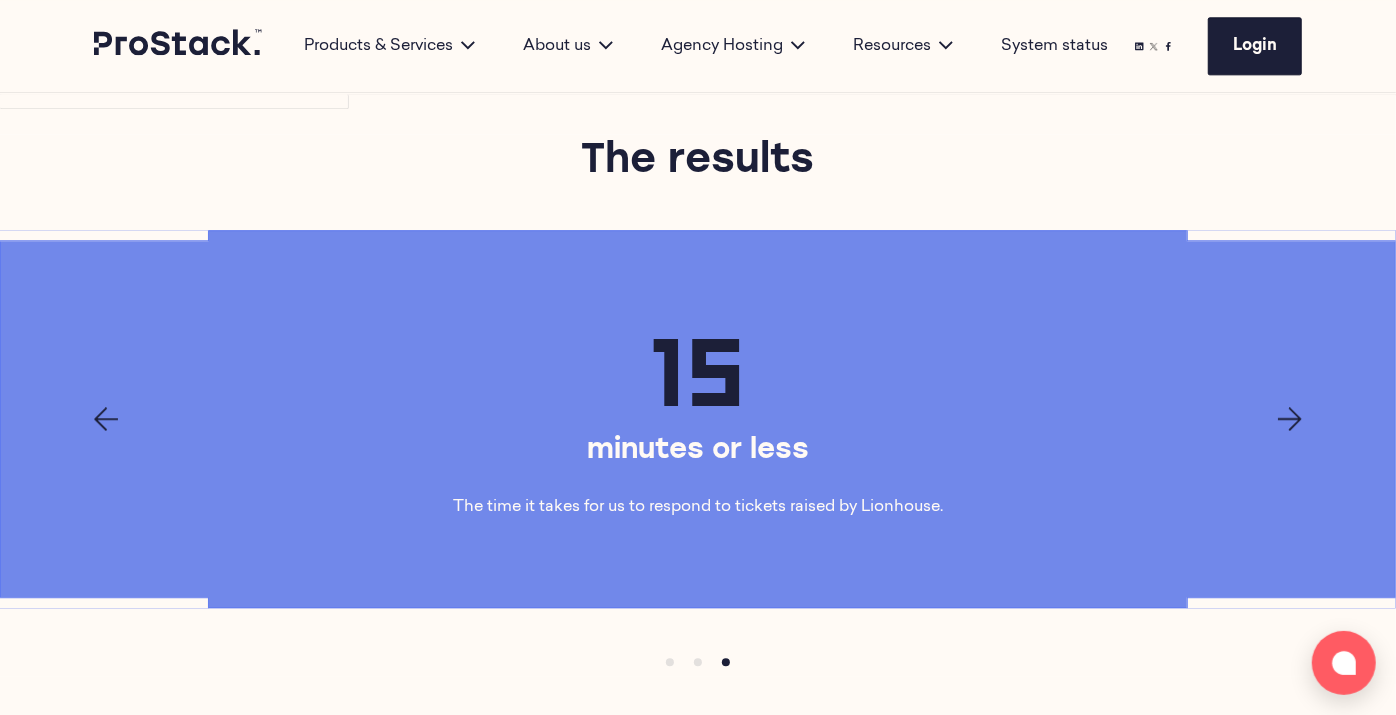 click 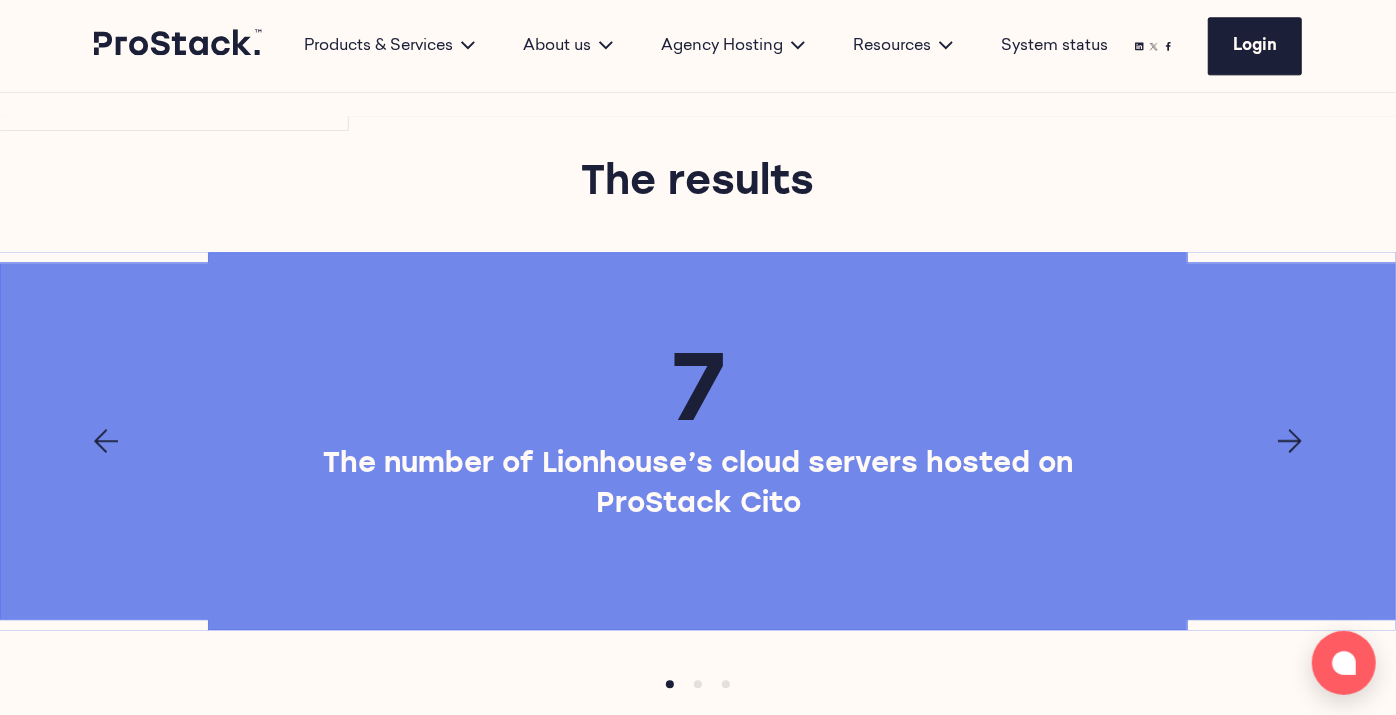 scroll, scrollTop: 3148, scrollLeft: 0, axis: vertical 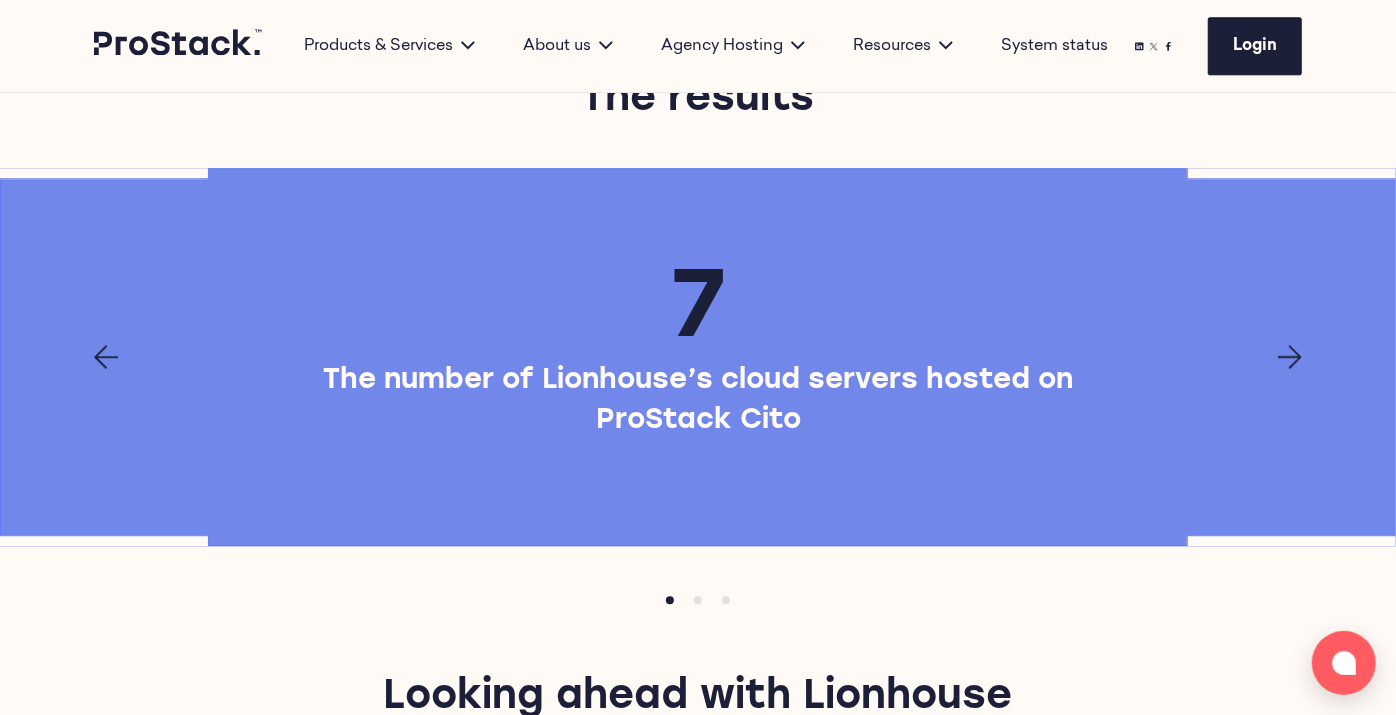 click 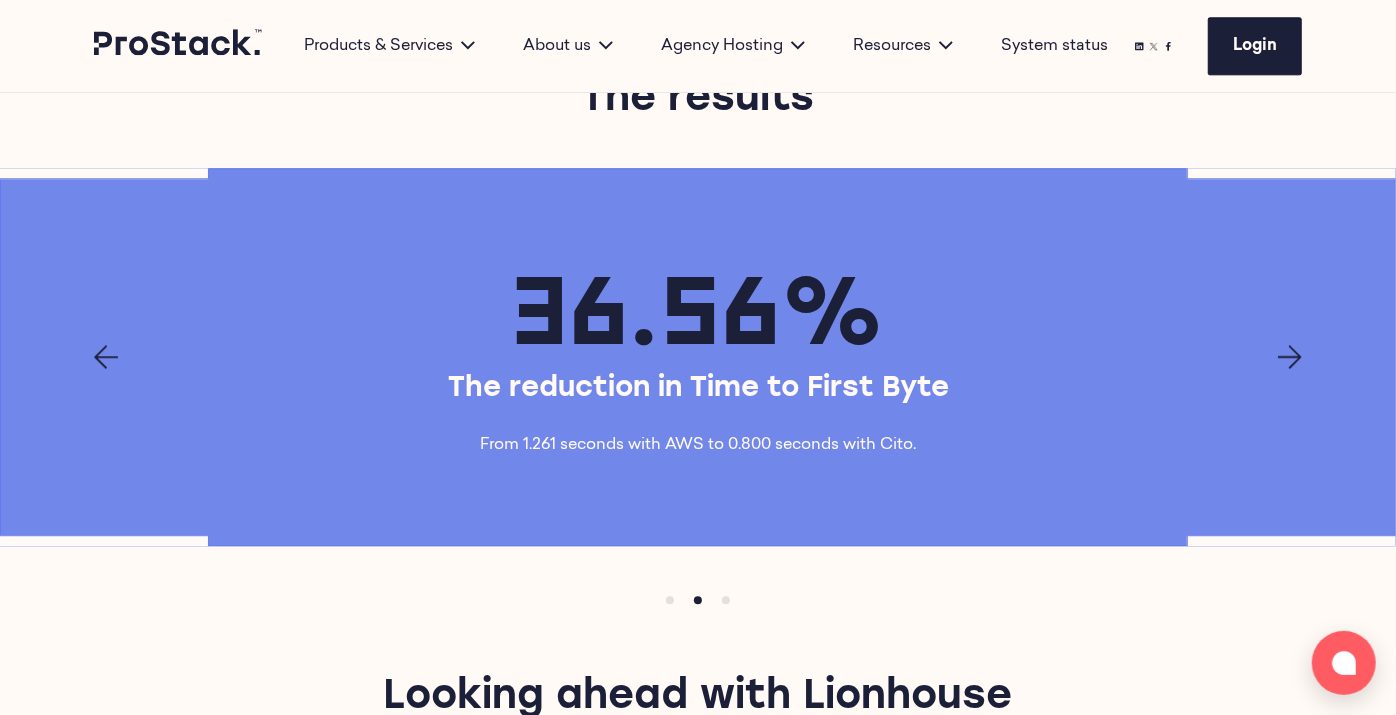 click 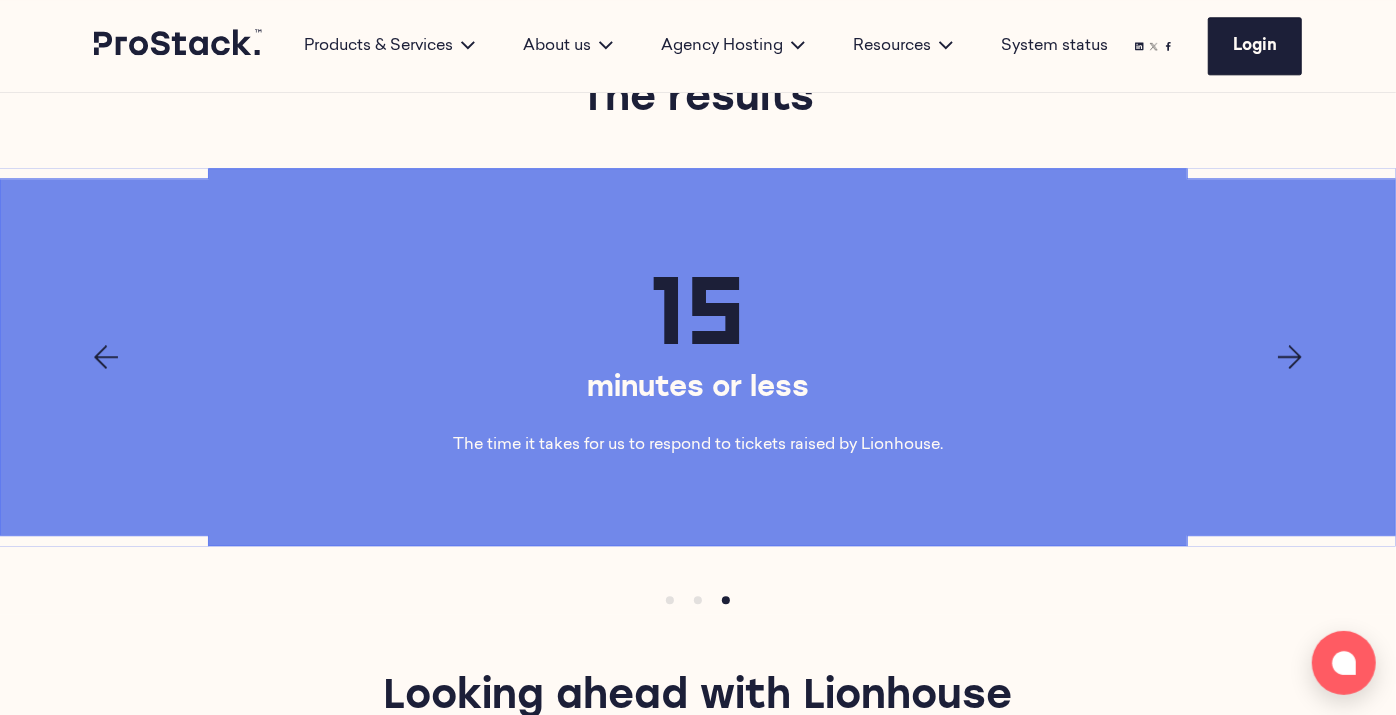 click 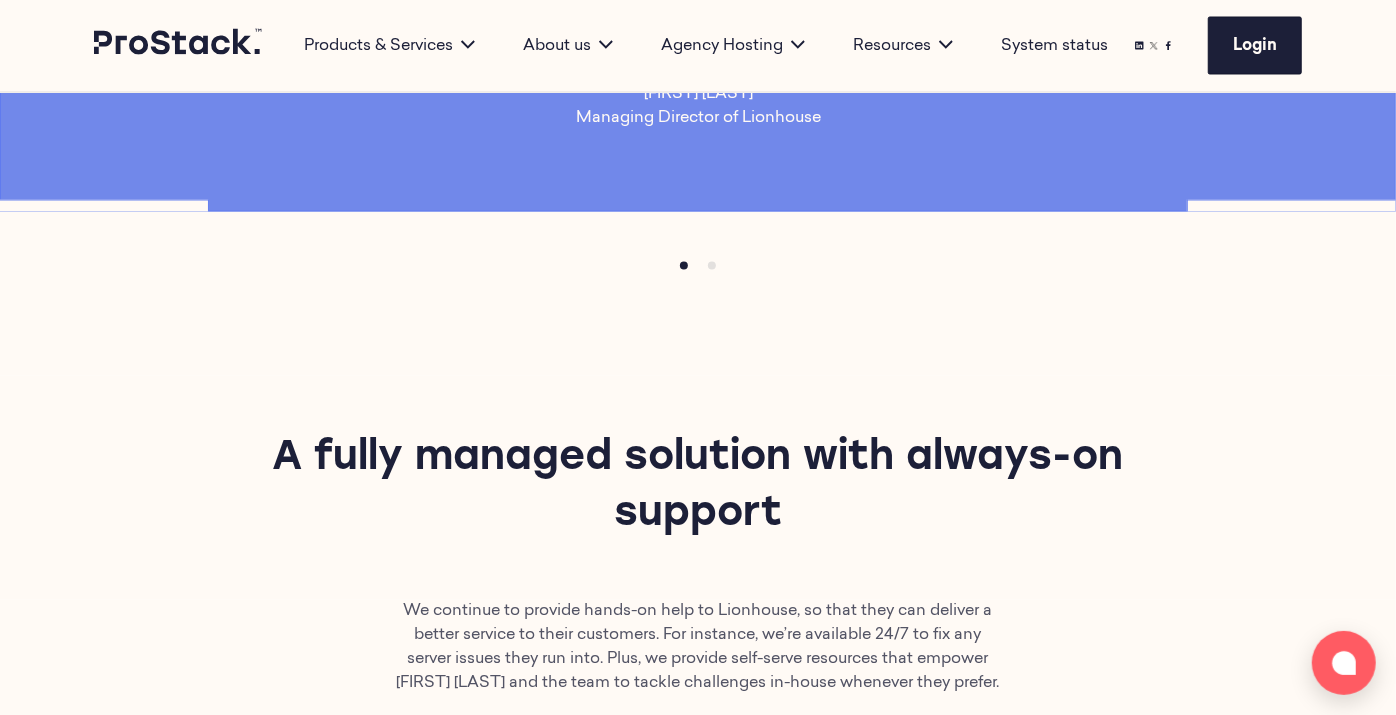 scroll, scrollTop: 2287, scrollLeft: 0, axis: vertical 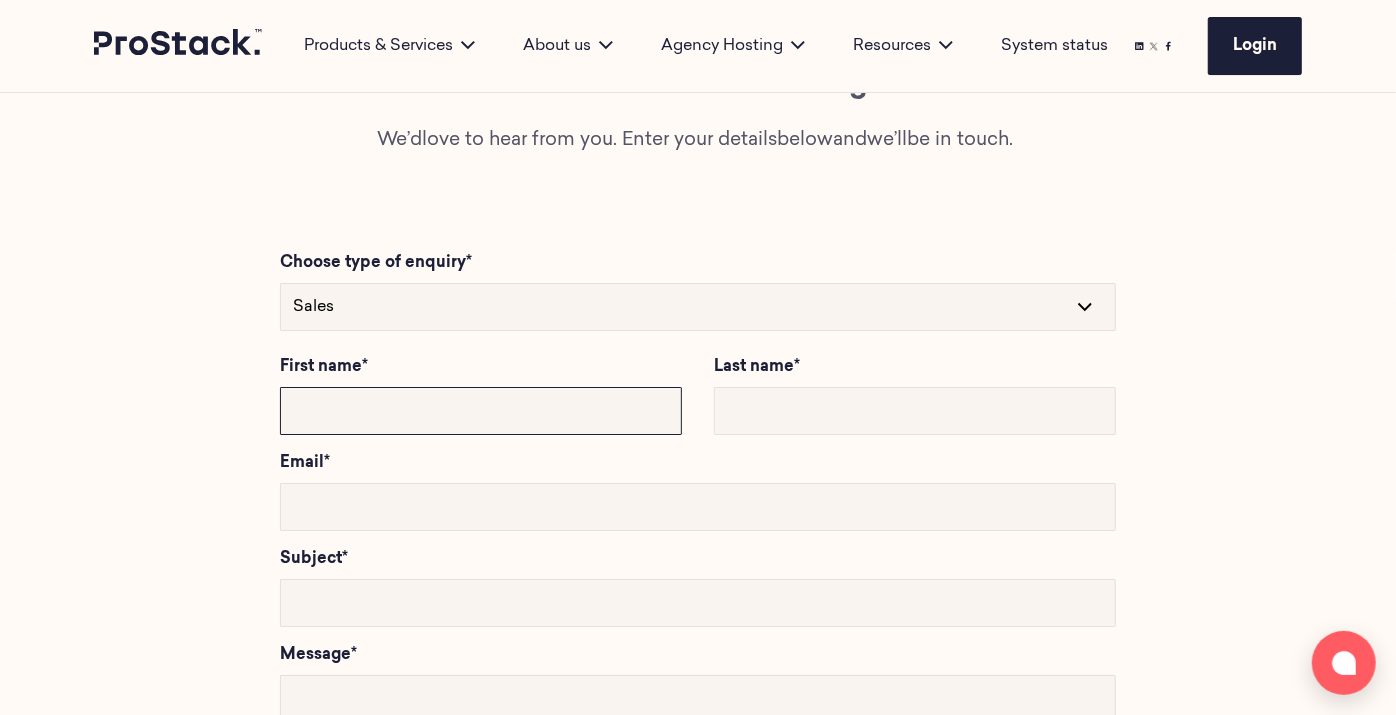click at bounding box center [481, 411] 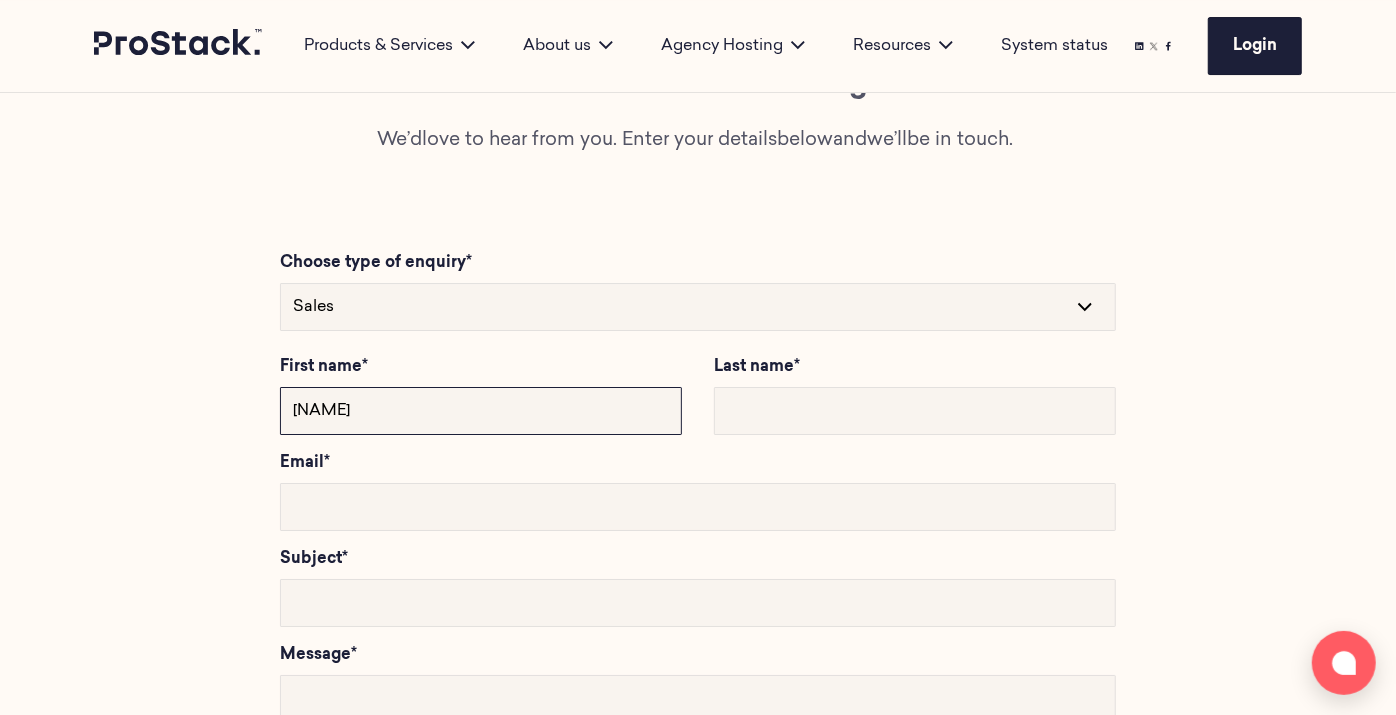 type on "Nicole" 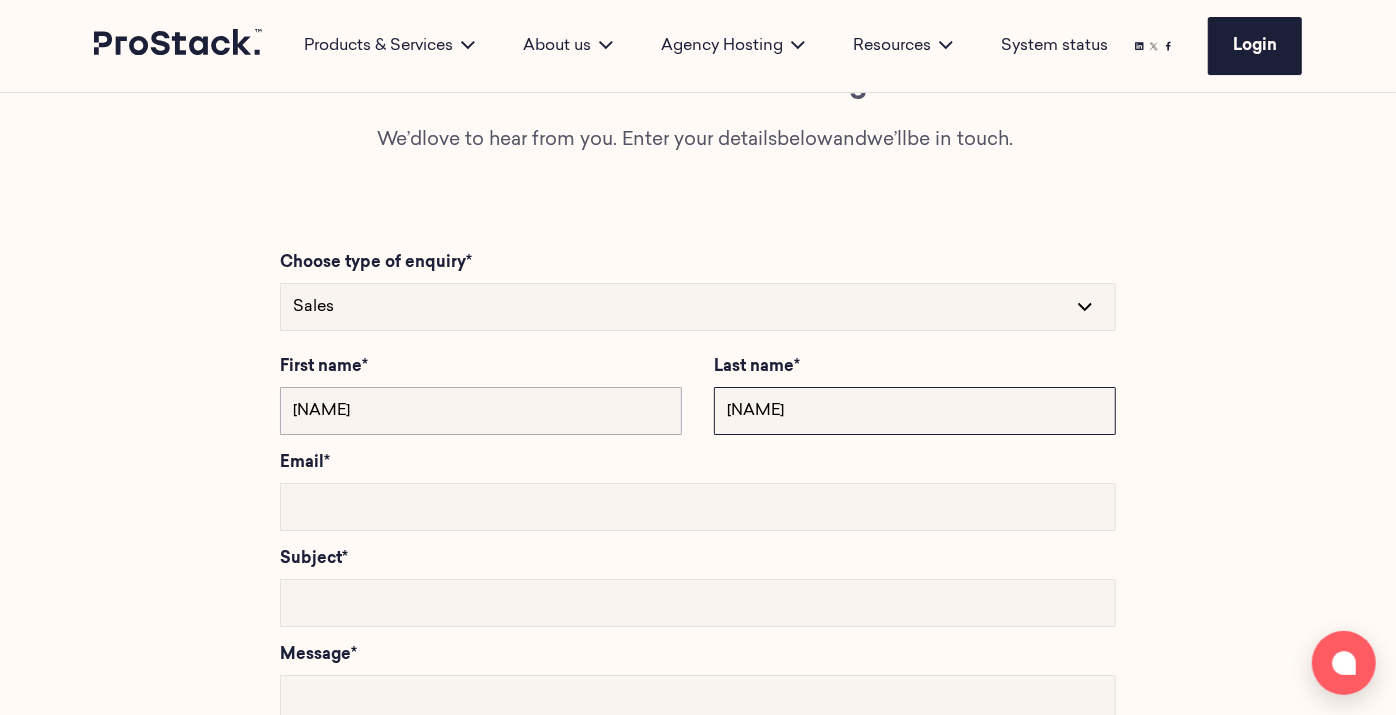 type on "Risley" 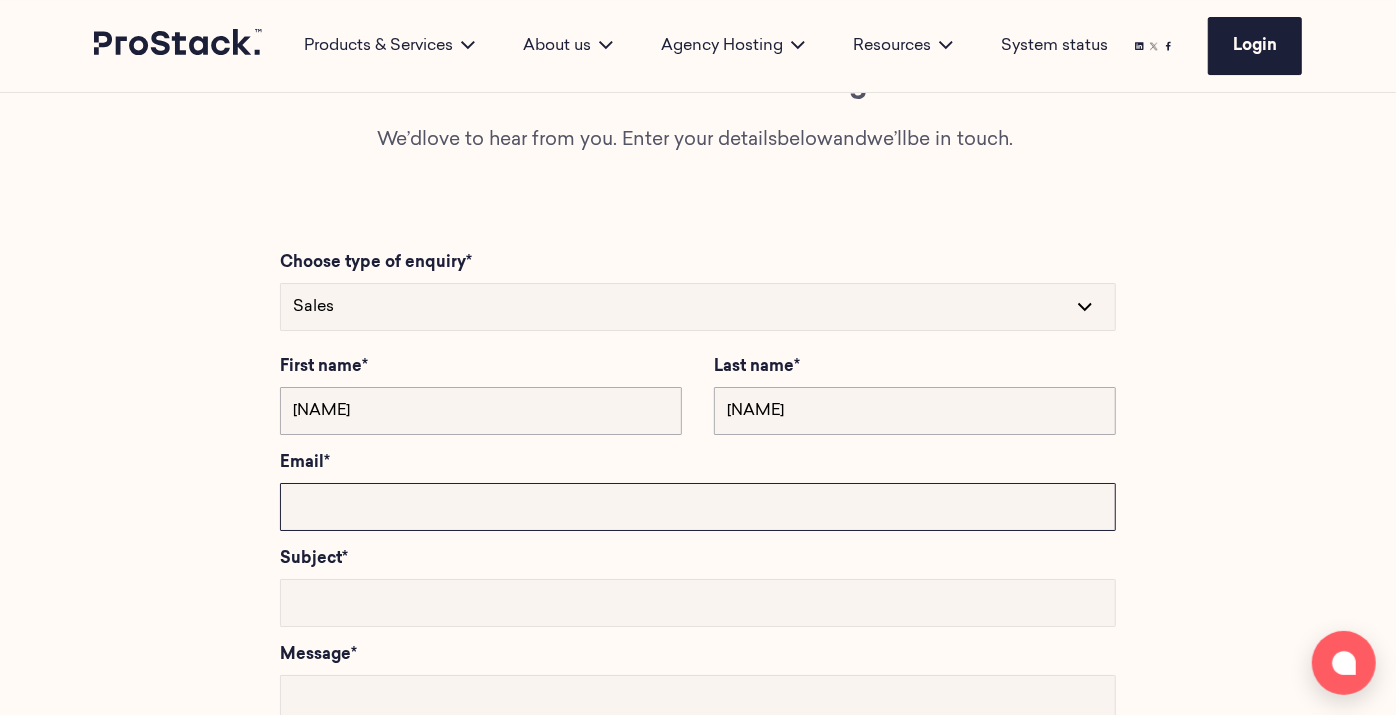 click at bounding box center [698, 507] 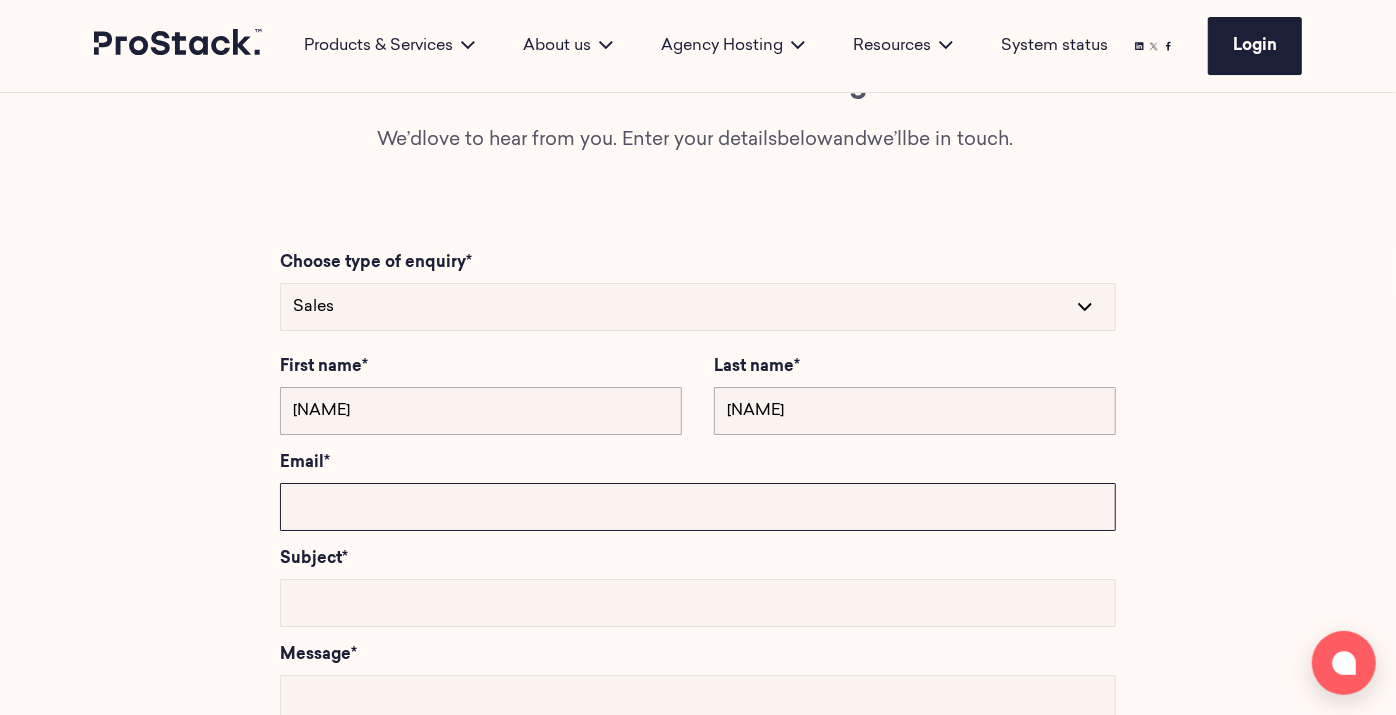 type on "nicole@prostack.uk" 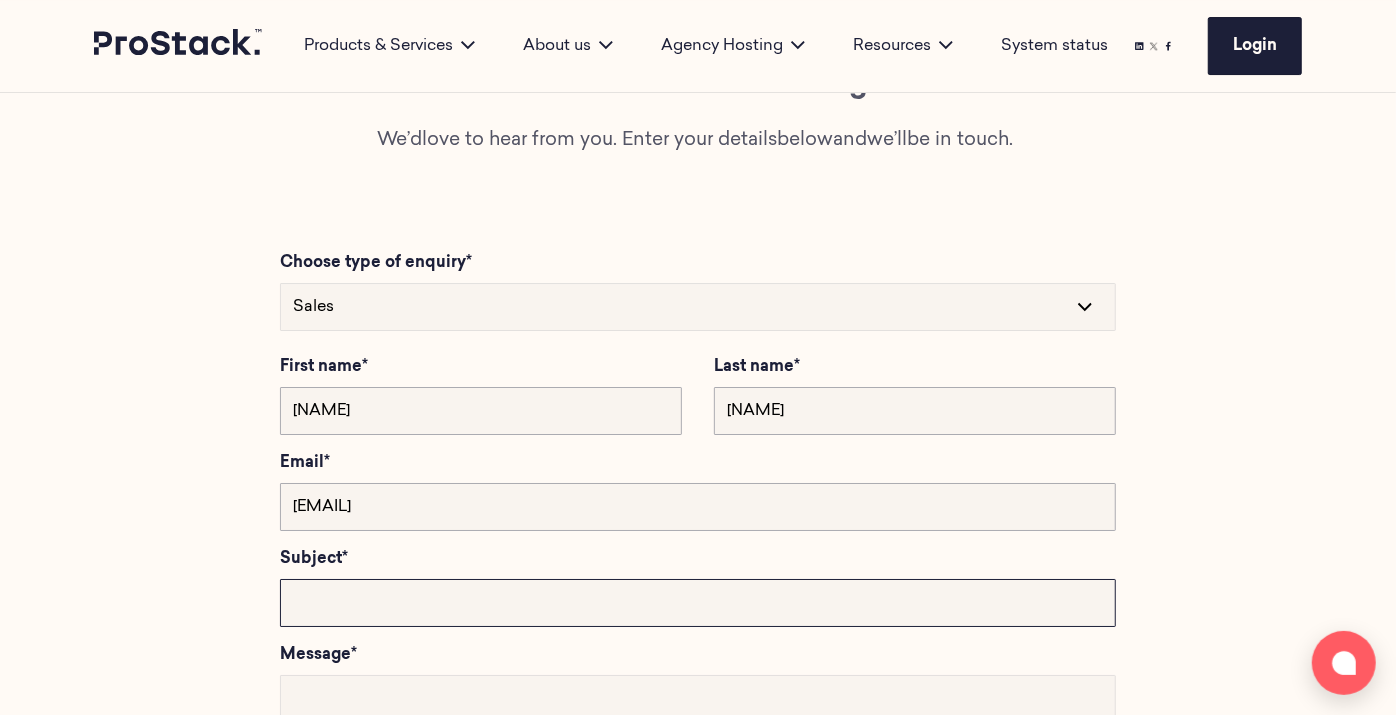 click at bounding box center [698, 603] 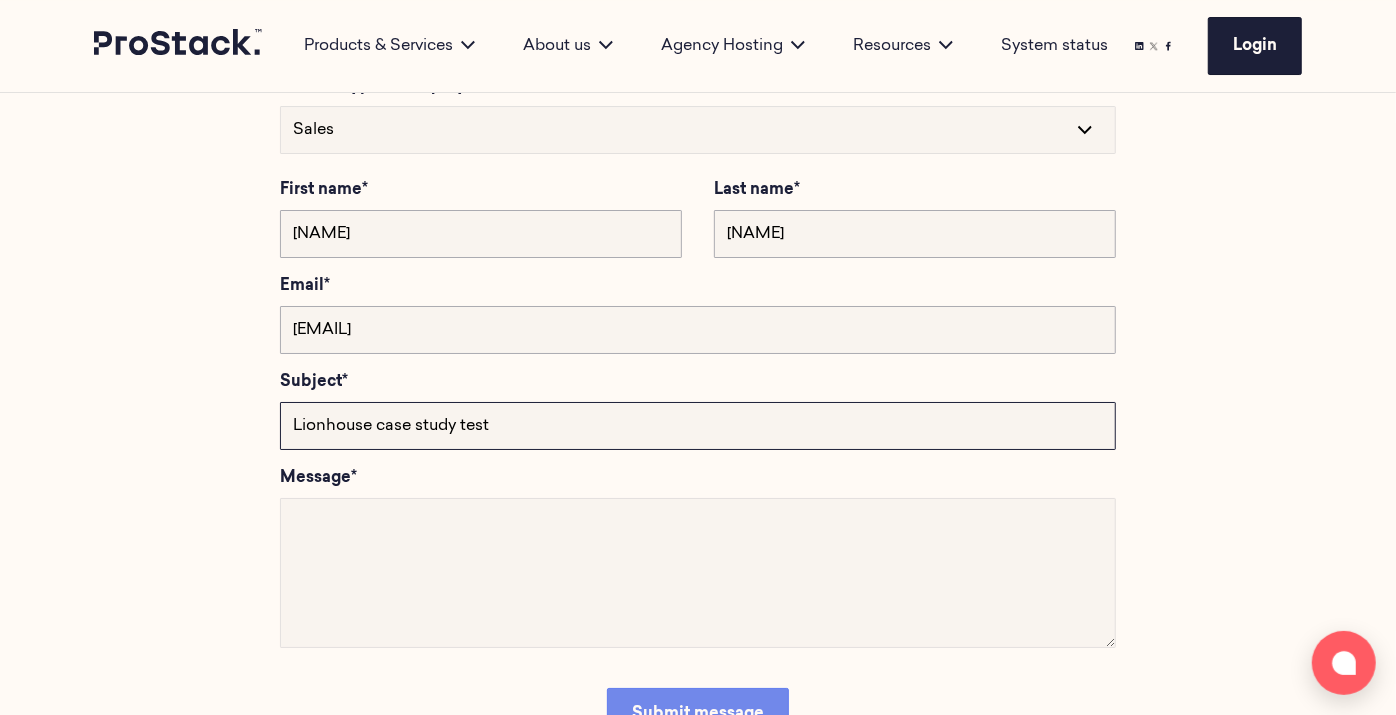 scroll, scrollTop: 4452, scrollLeft: 0, axis: vertical 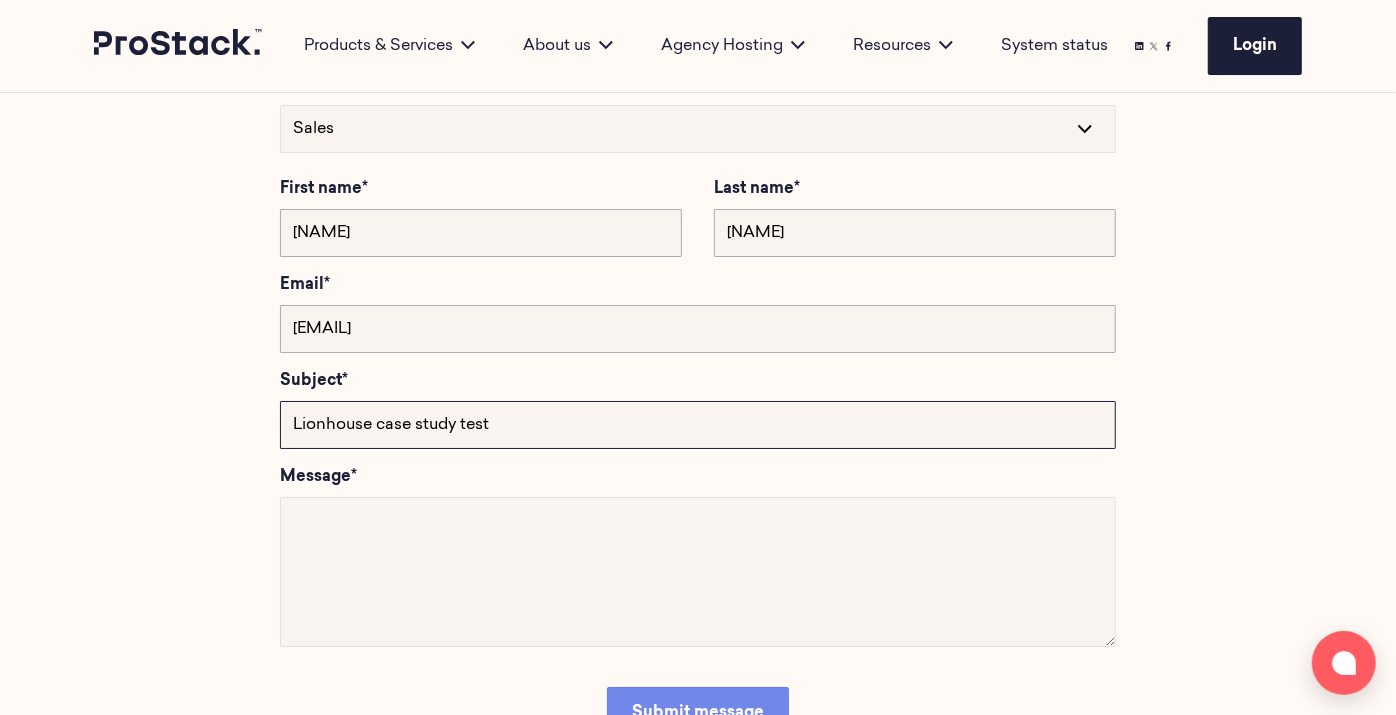 type on "Lionhouse case study test" 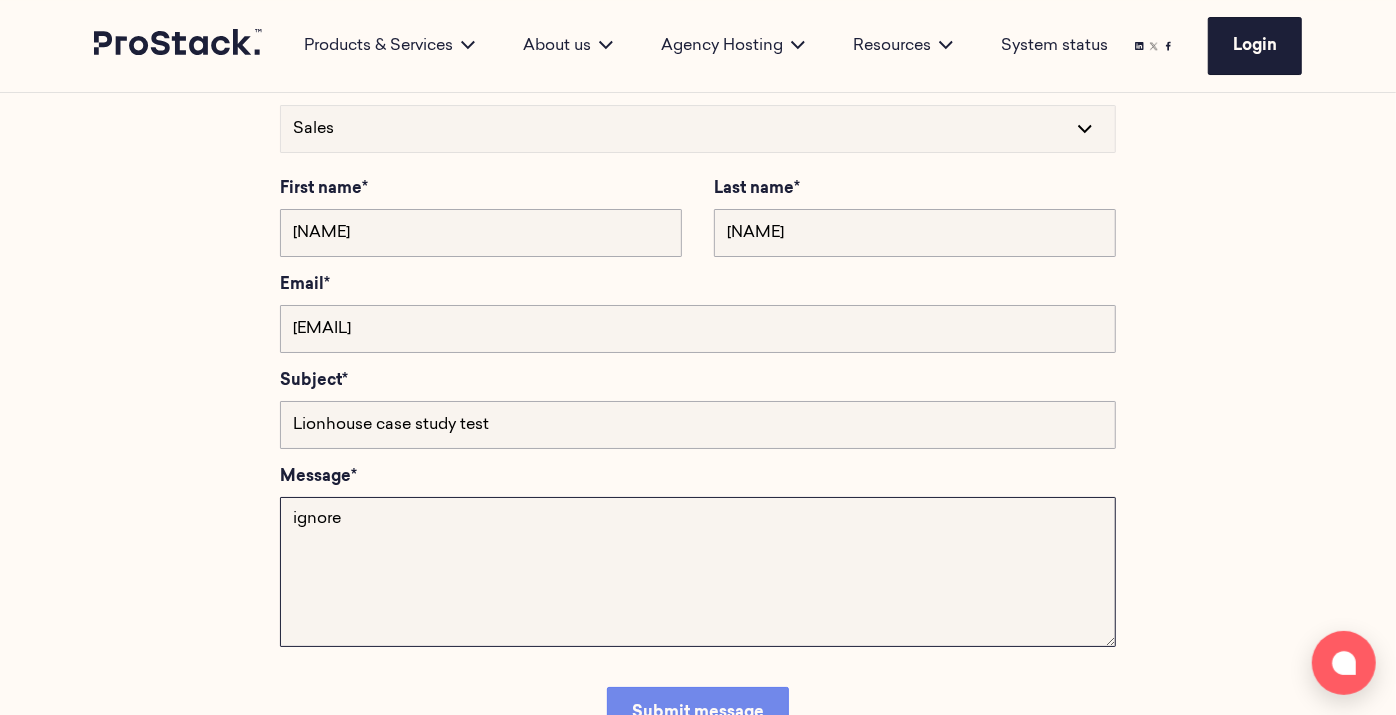 type on "ignore" 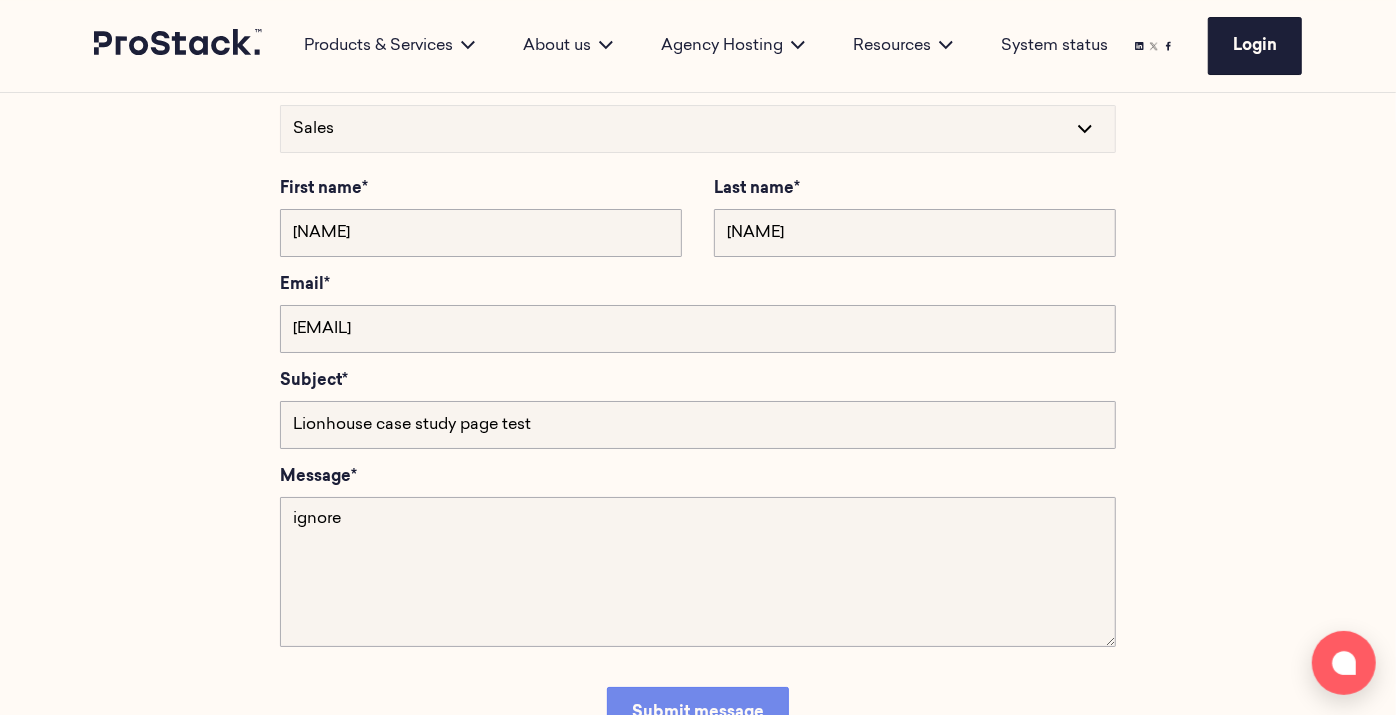 type on "Lionhouse case study page test" 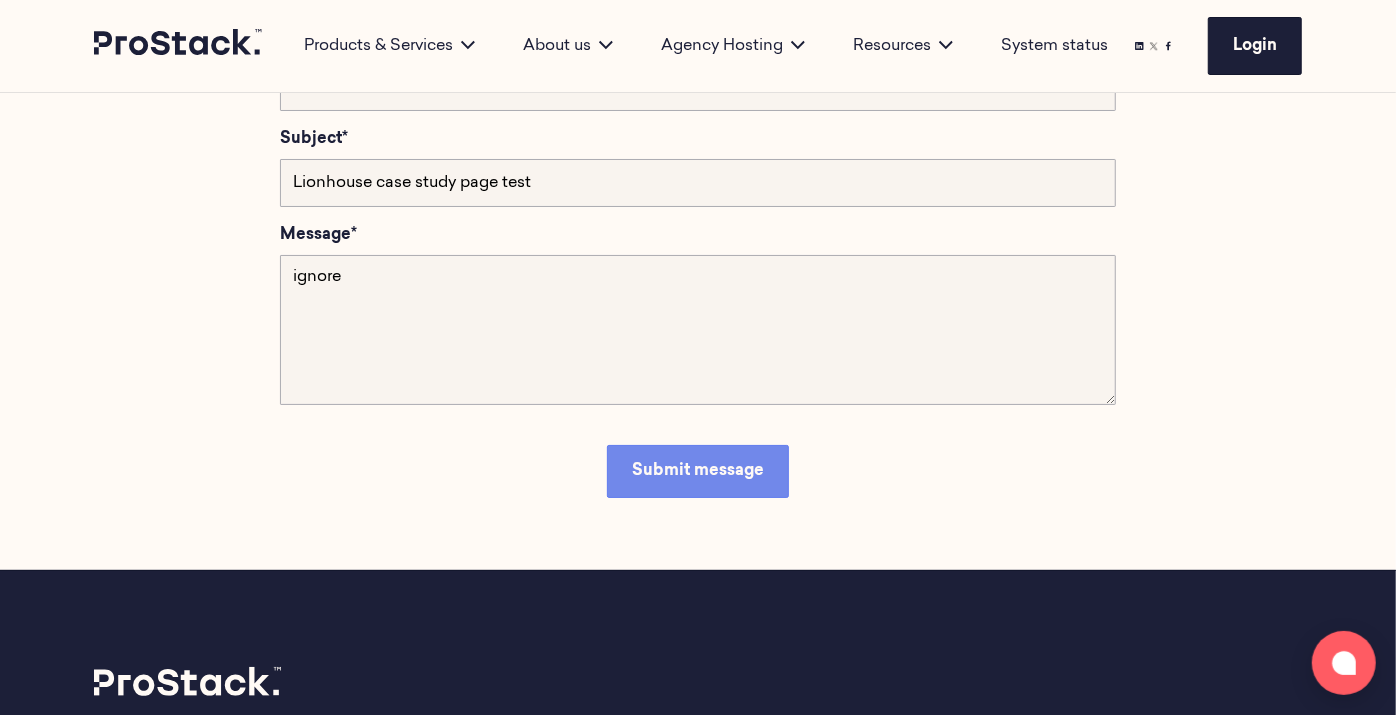 scroll, scrollTop: 4695, scrollLeft: 0, axis: vertical 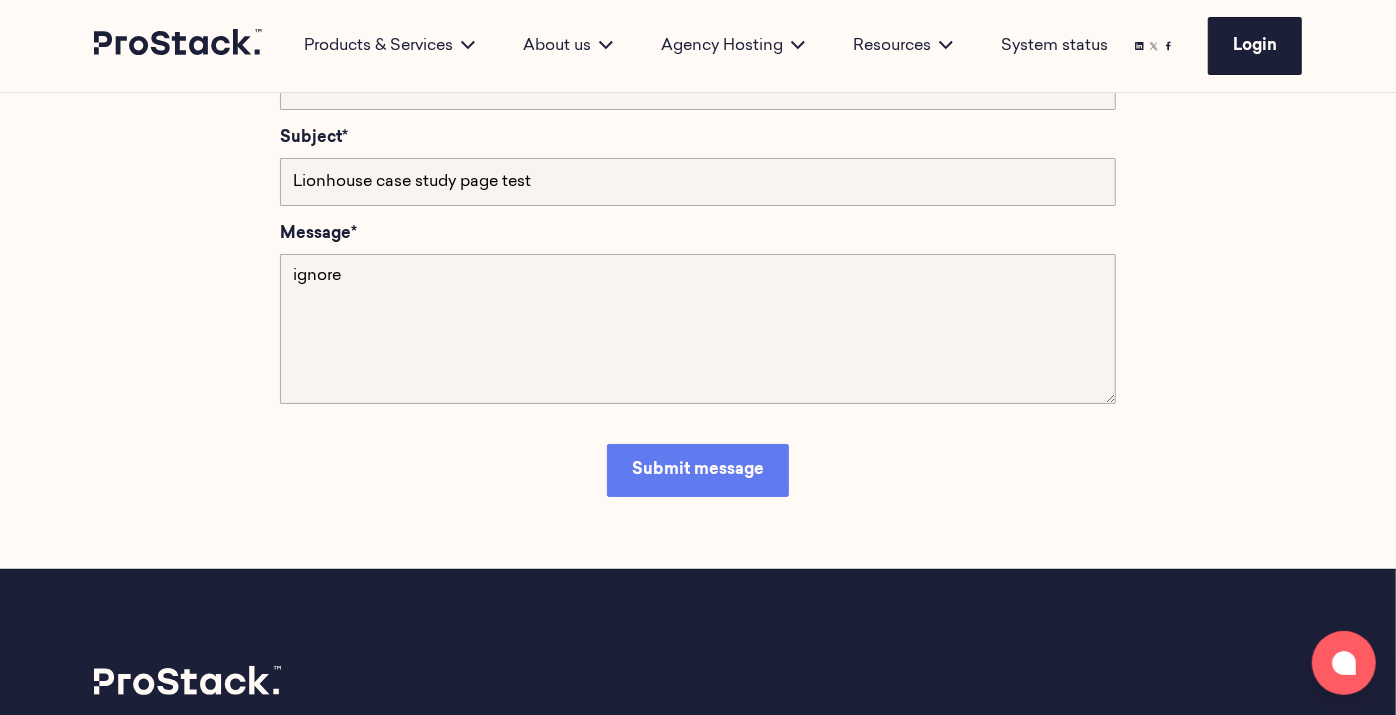 click on "Submit message" at bounding box center (698, 470) 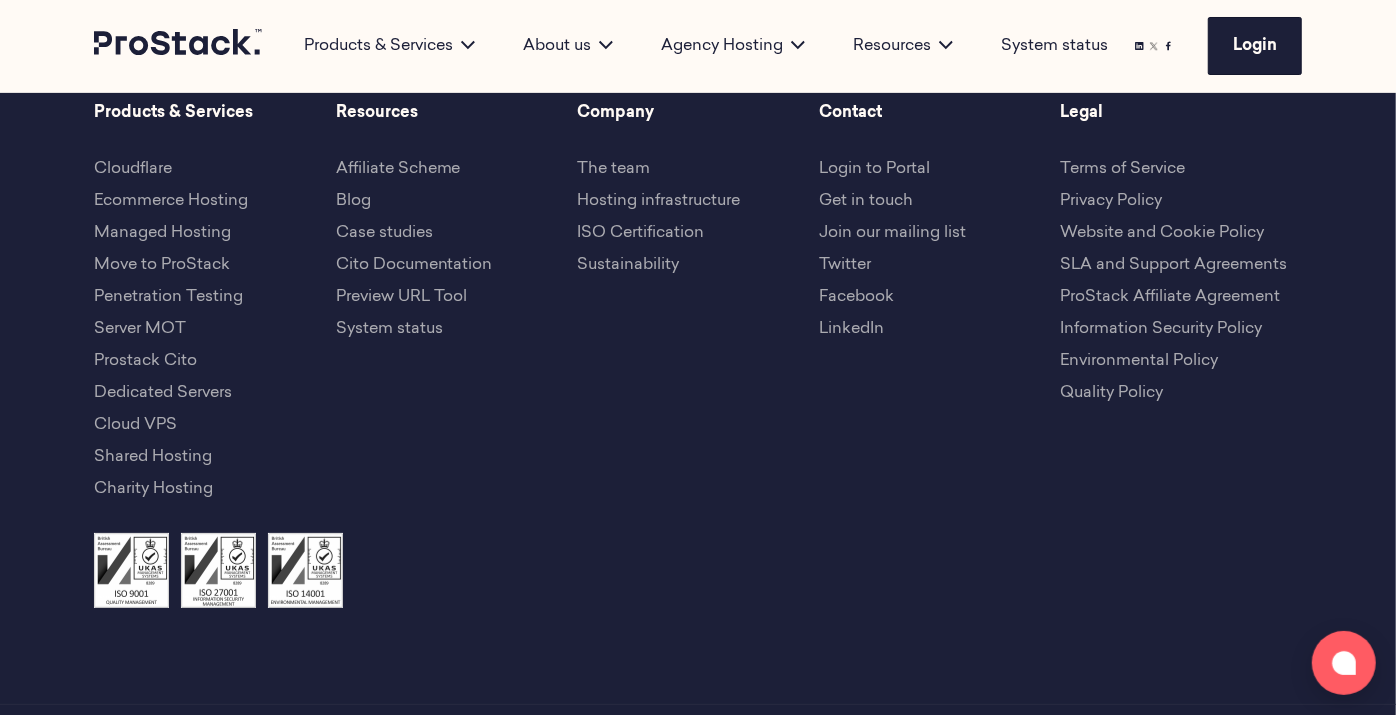 scroll, scrollTop: 3755, scrollLeft: 0, axis: vertical 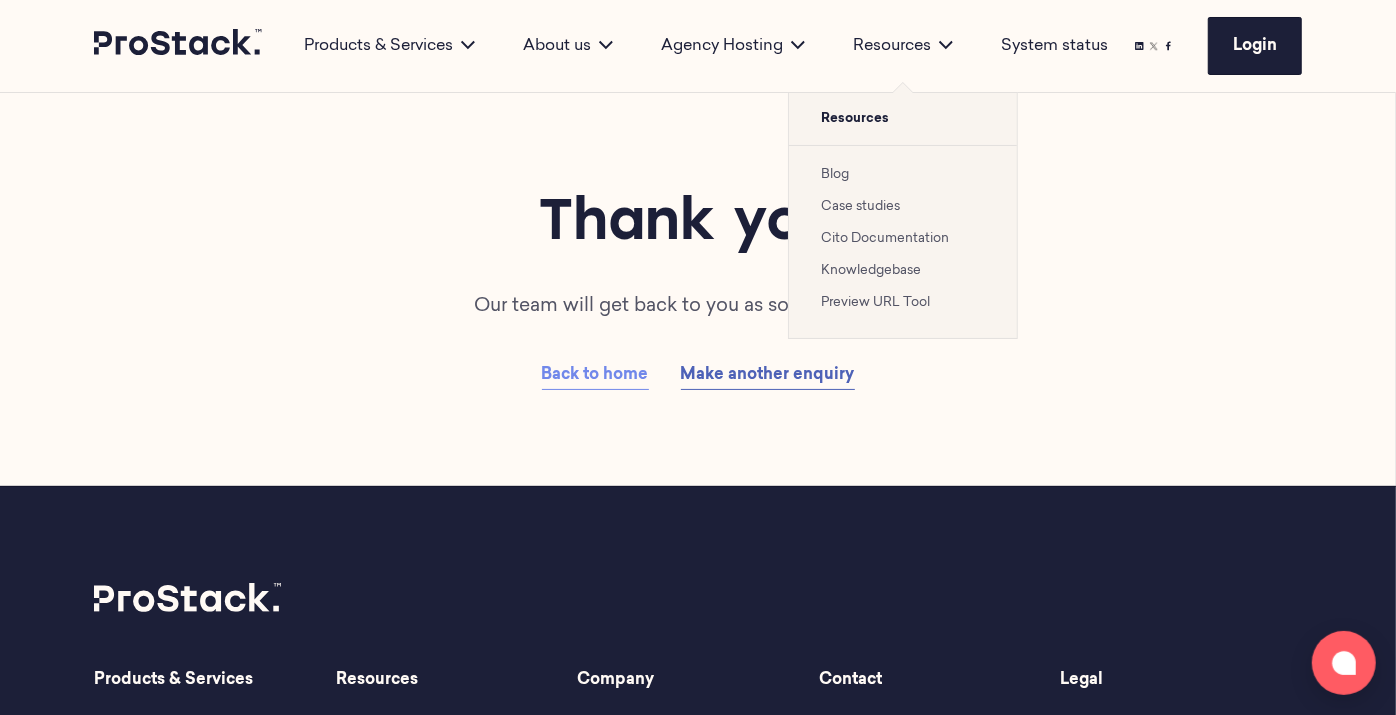 click on "Case studies" at bounding box center (860, 206) 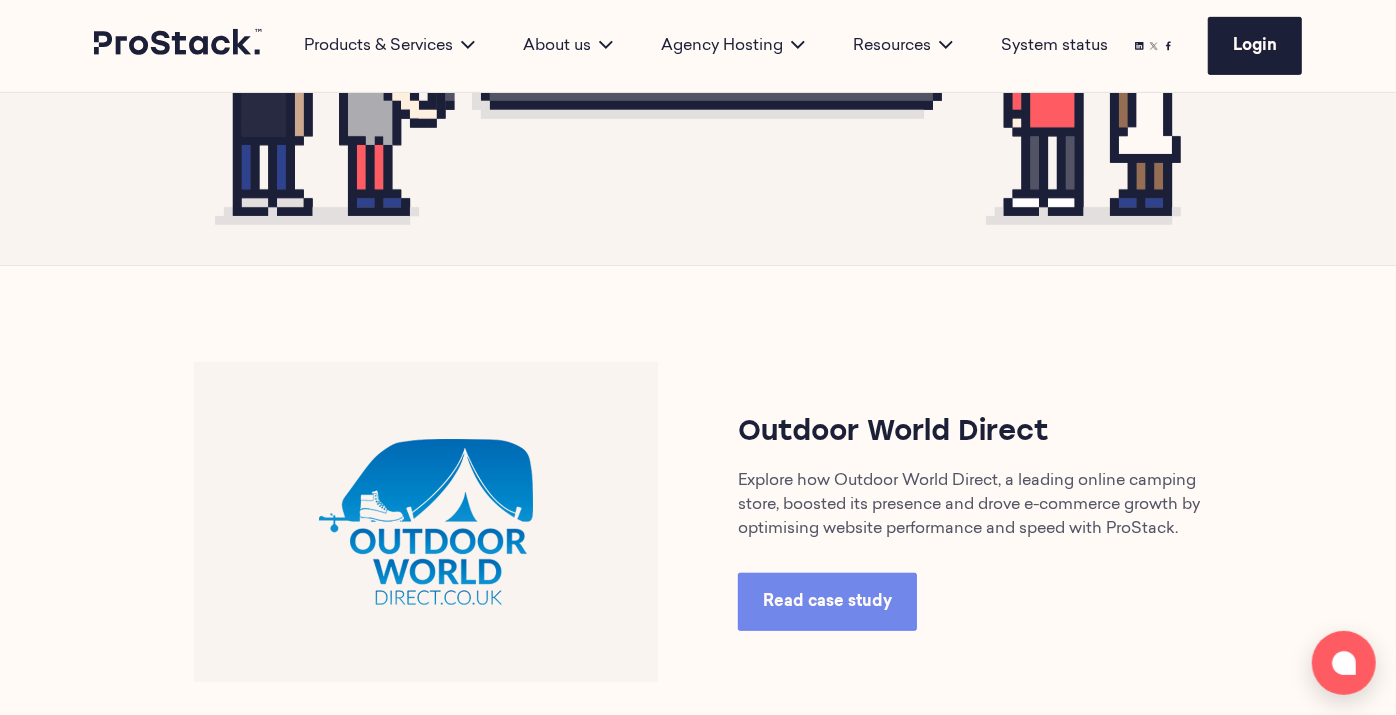 scroll, scrollTop: 677, scrollLeft: 0, axis: vertical 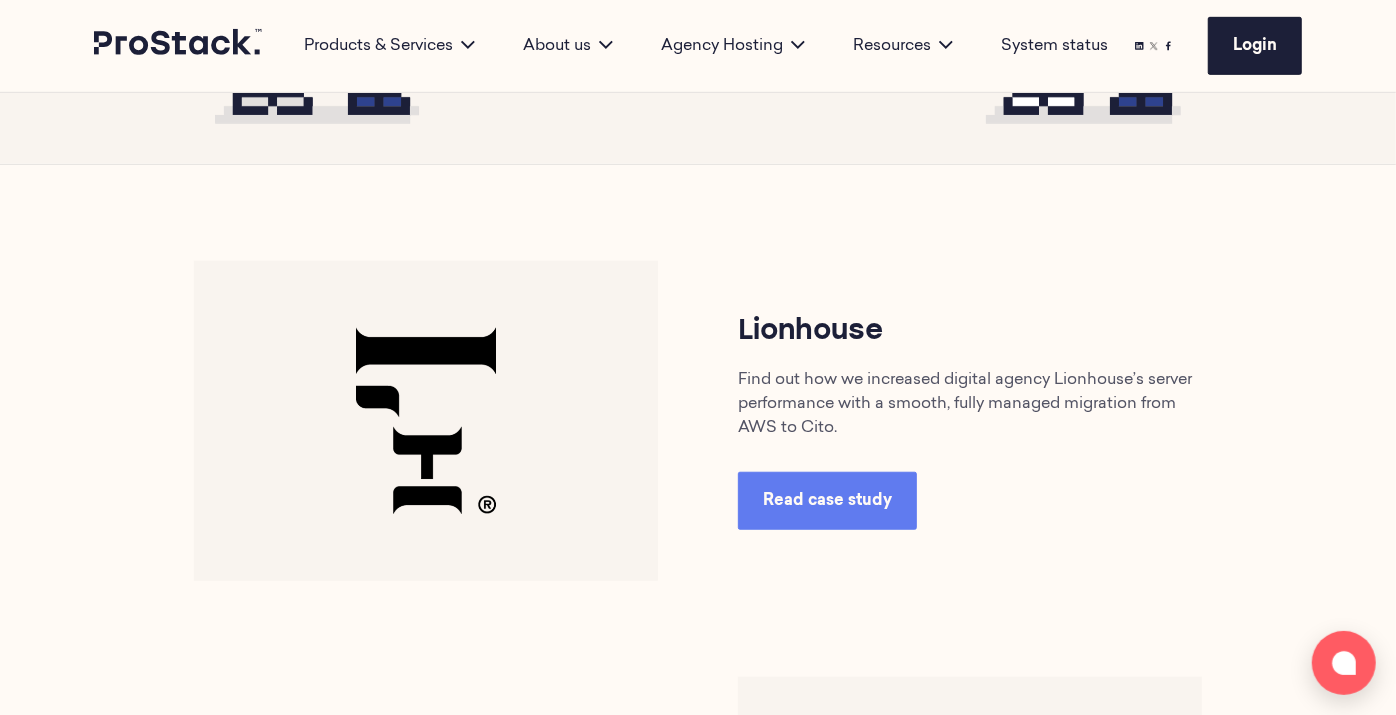 click on "Read case study" at bounding box center [827, 501] 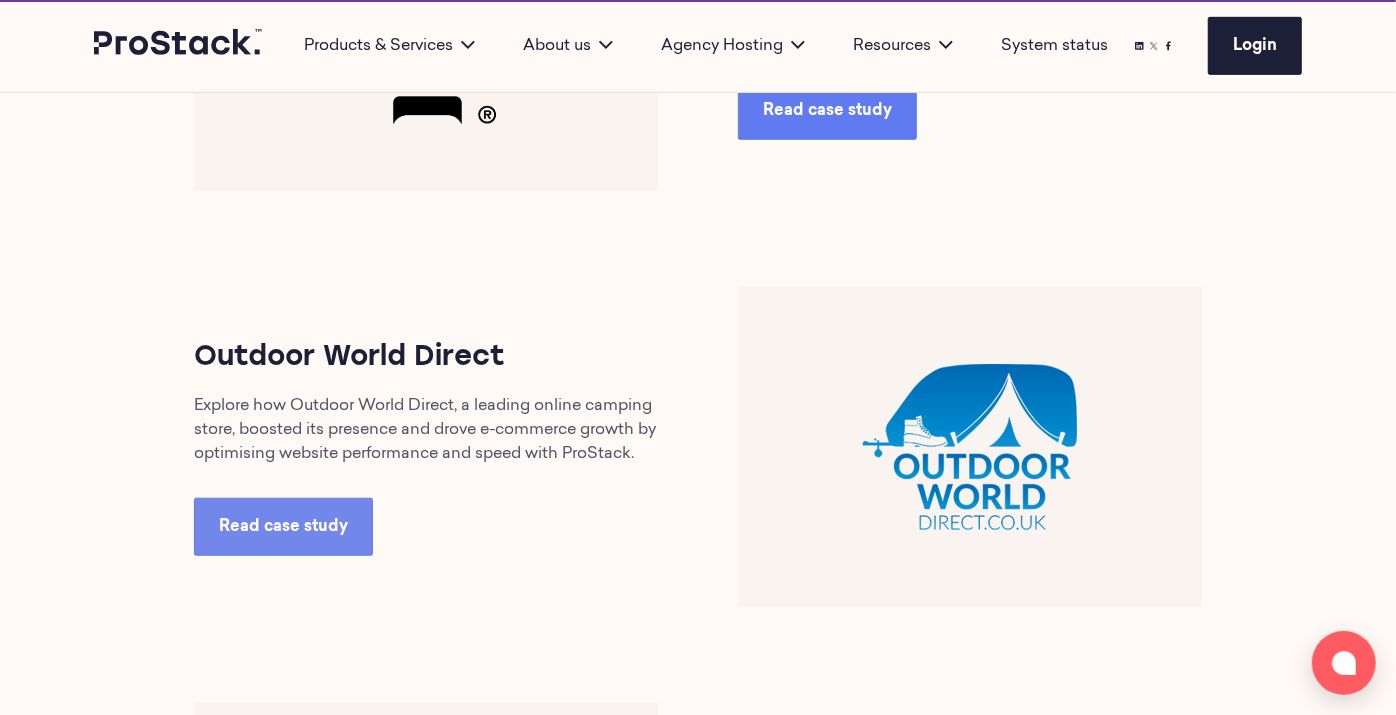scroll, scrollTop: 0, scrollLeft: 0, axis: both 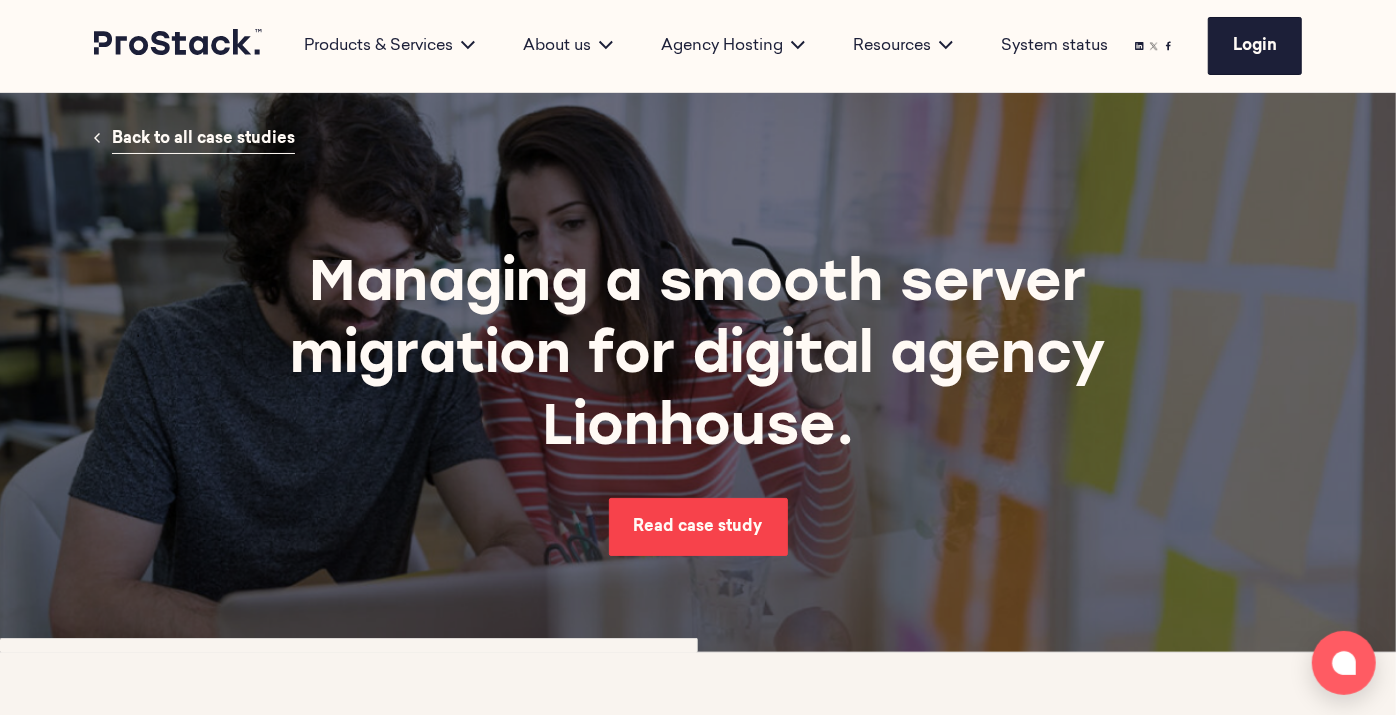 click on "Read case study" at bounding box center [698, 527] 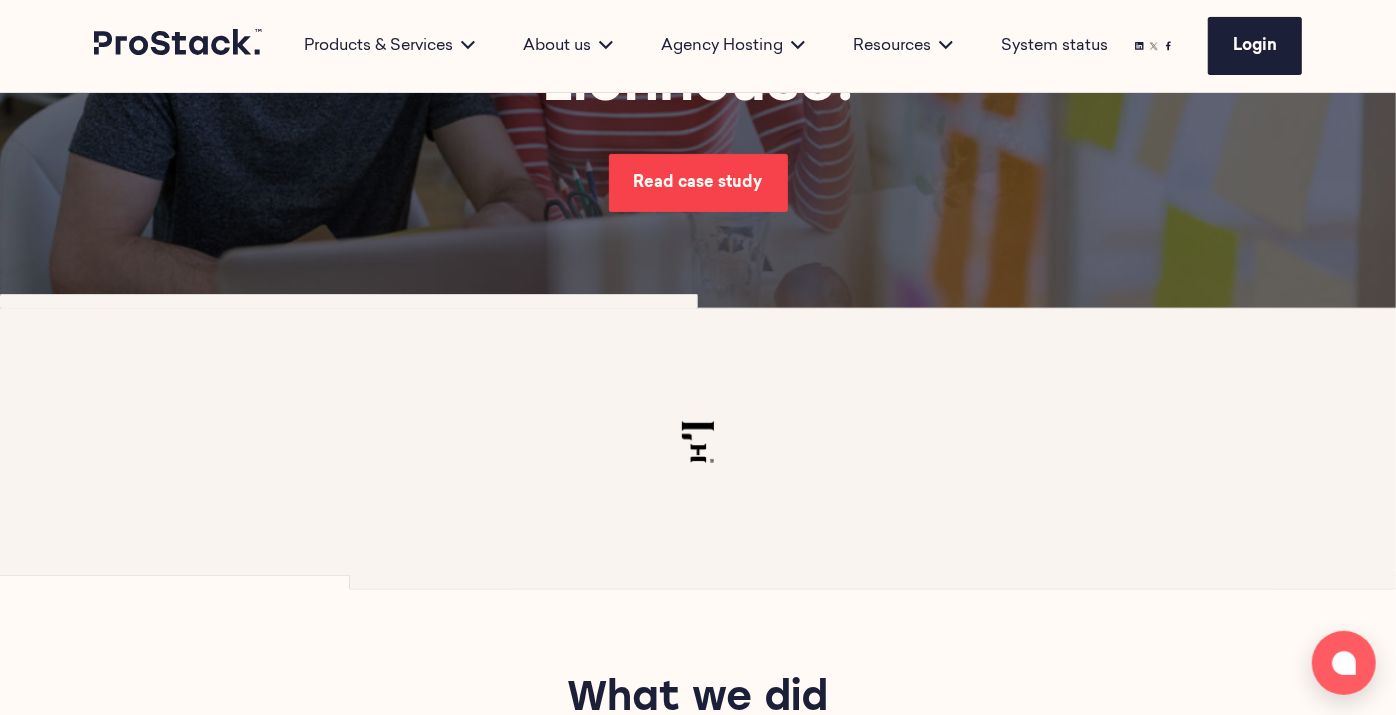 scroll, scrollTop: 297, scrollLeft: 0, axis: vertical 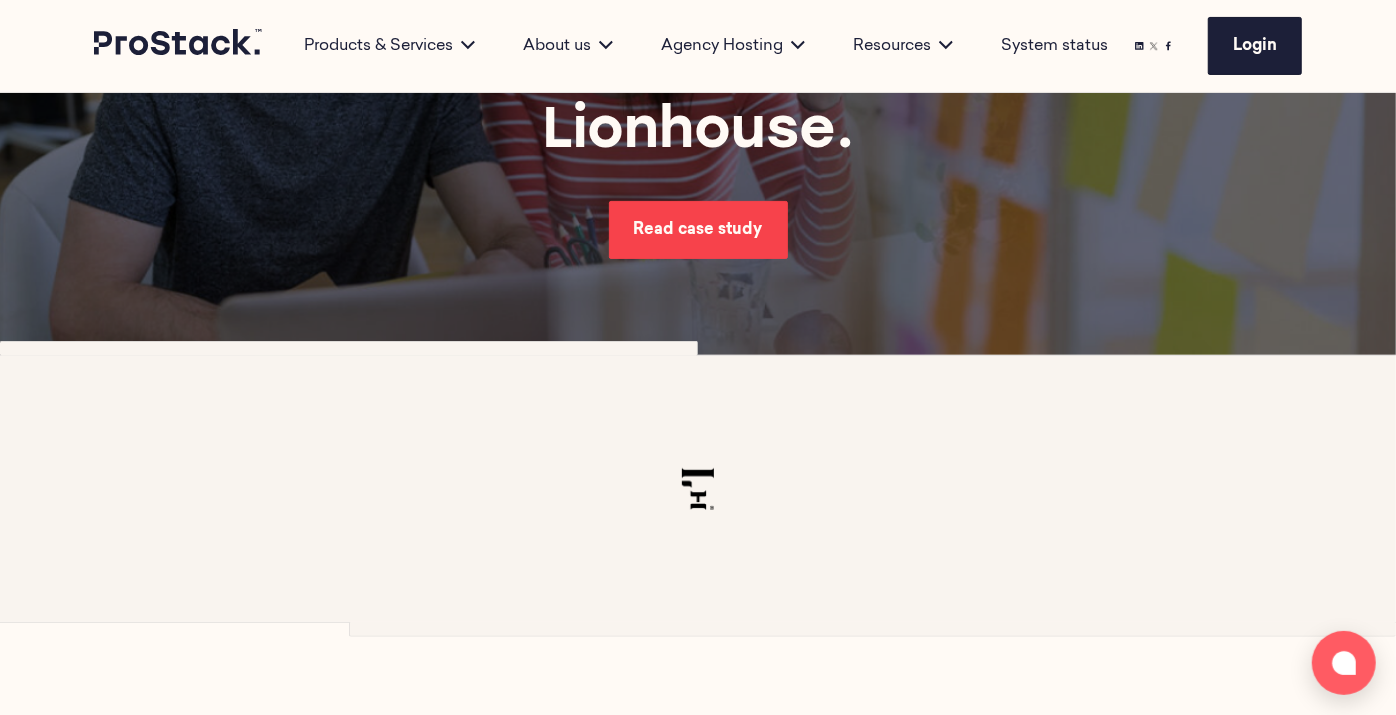 click on "Read case study" at bounding box center (698, 230) 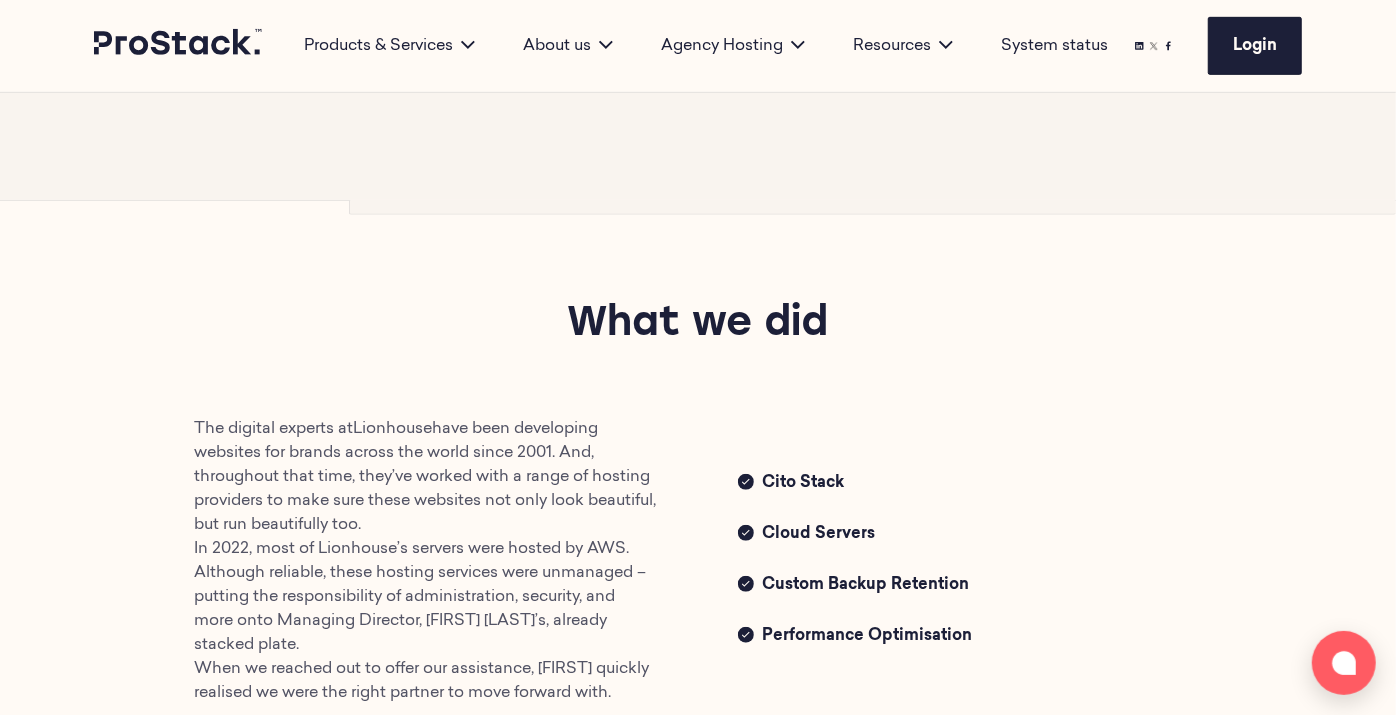 scroll, scrollTop: 584, scrollLeft: 0, axis: vertical 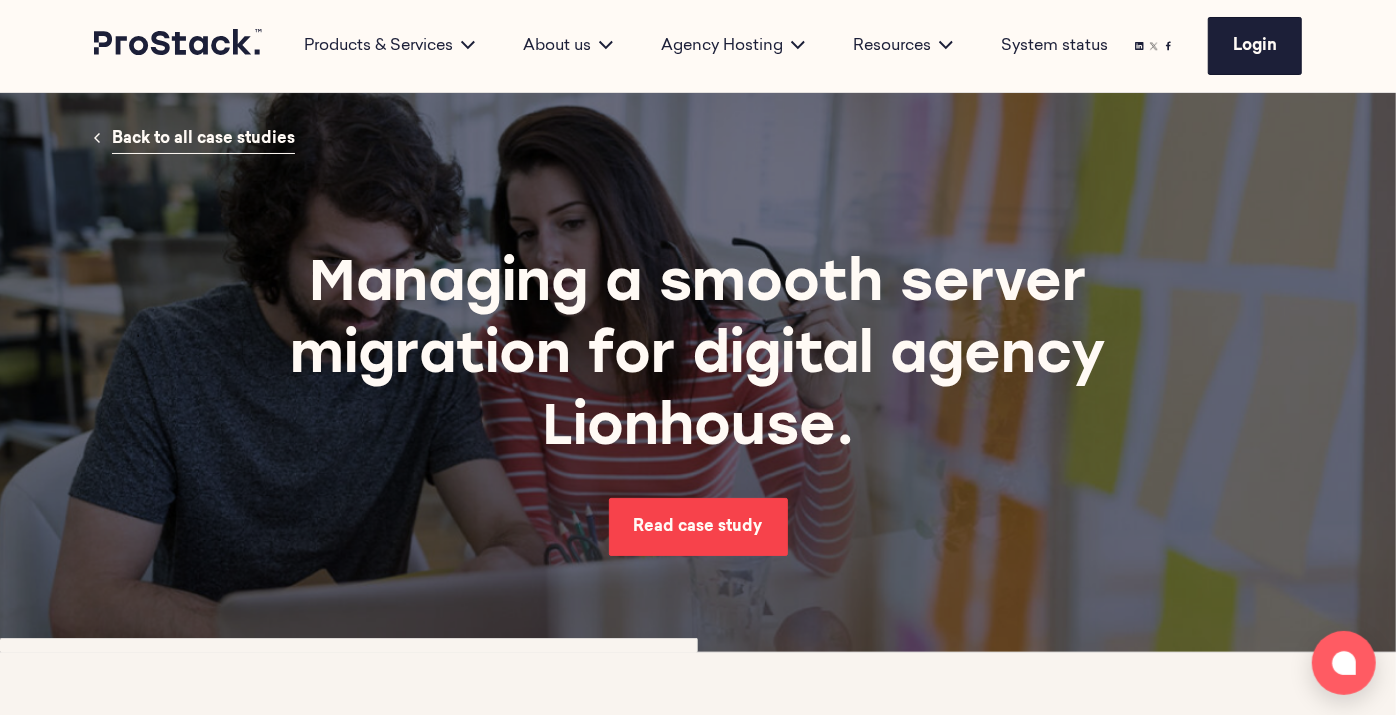 click on "Read case study" at bounding box center [698, 527] 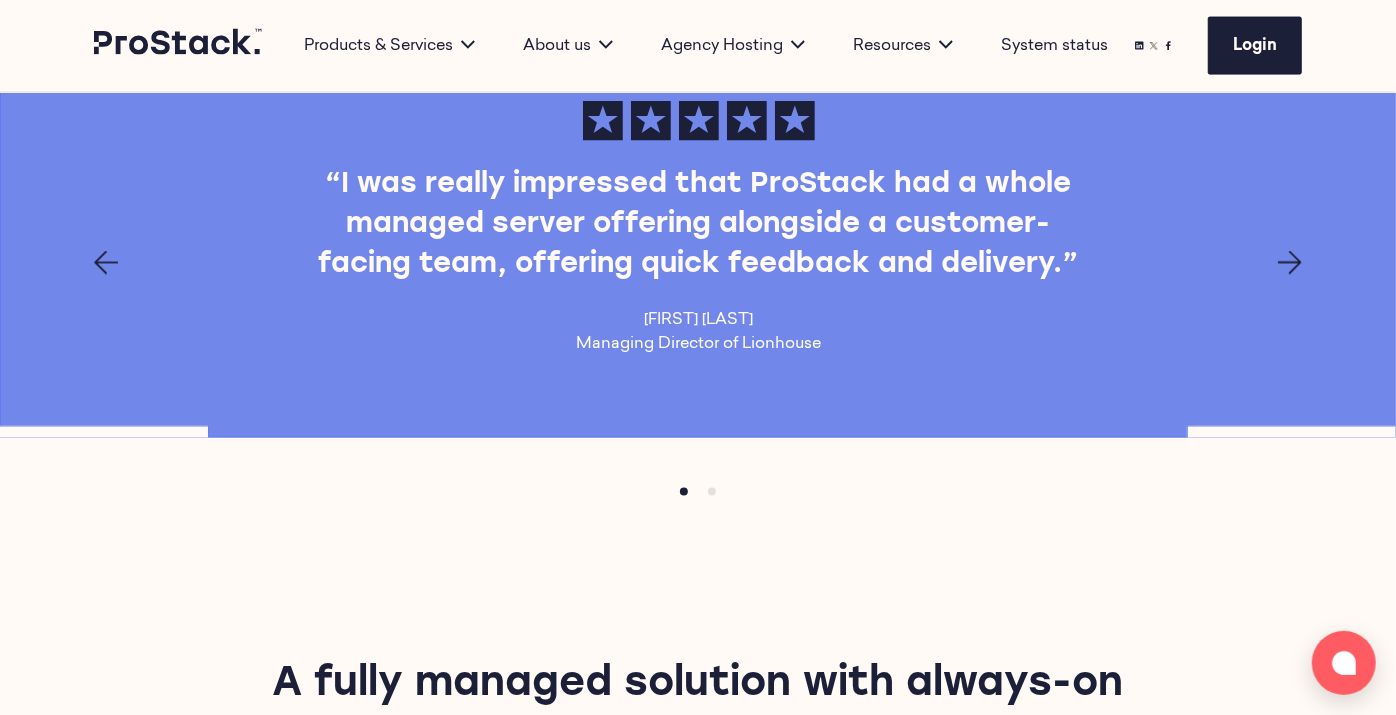 scroll, scrollTop: 1948, scrollLeft: 0, axis: vertical 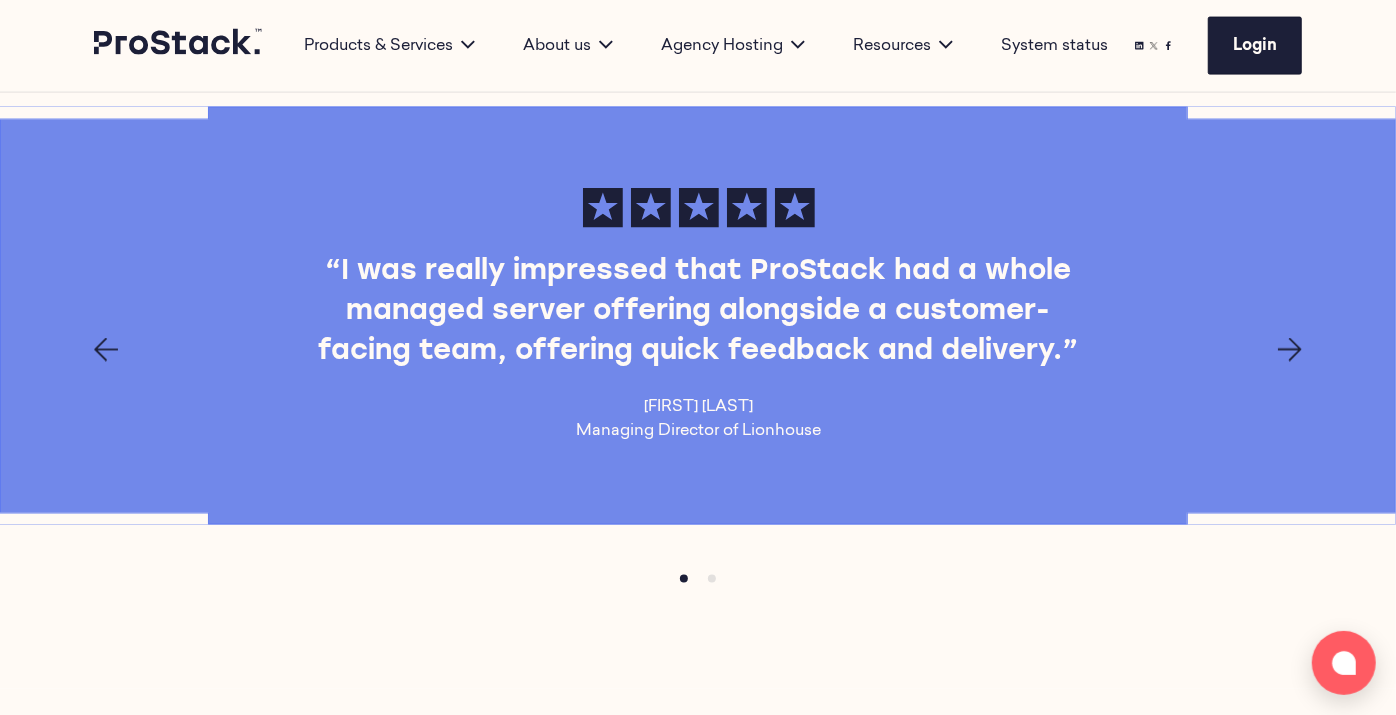 click 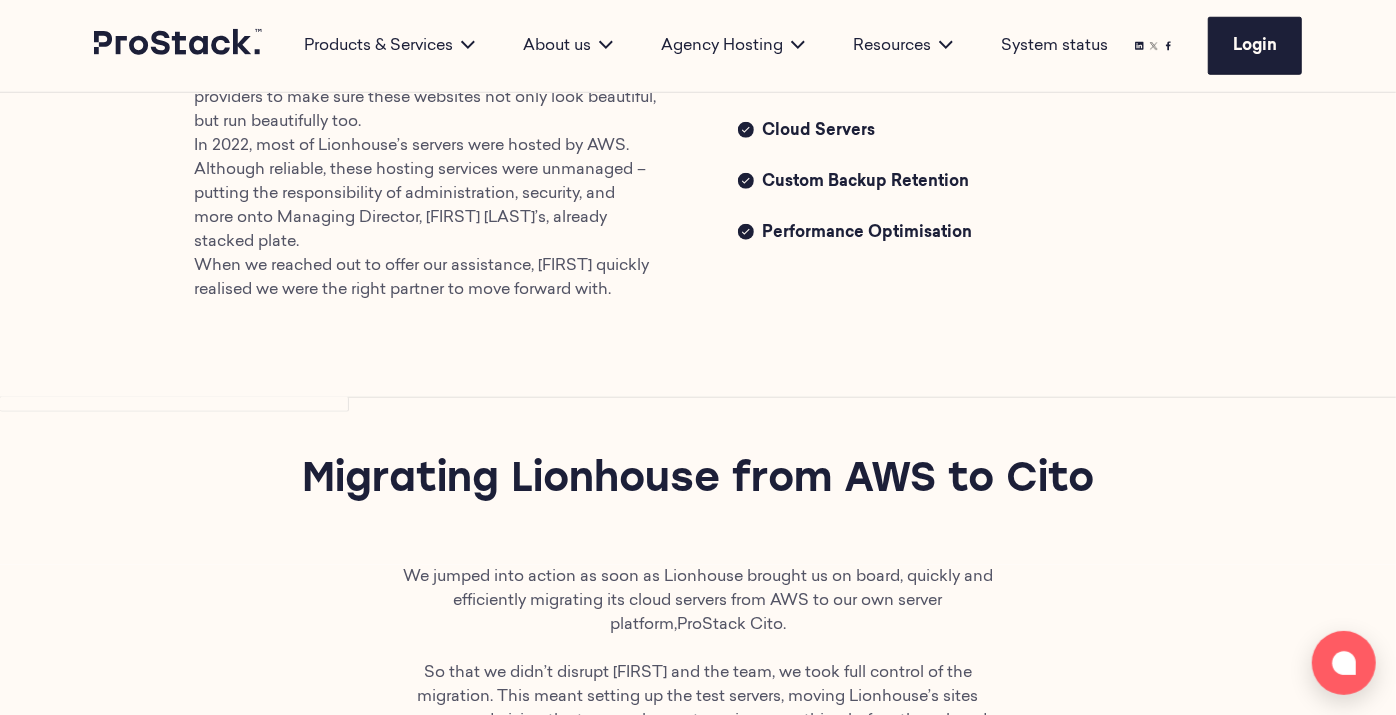 scroll, scrollTop: 1782, scrollLeft: 0, axis: vertical 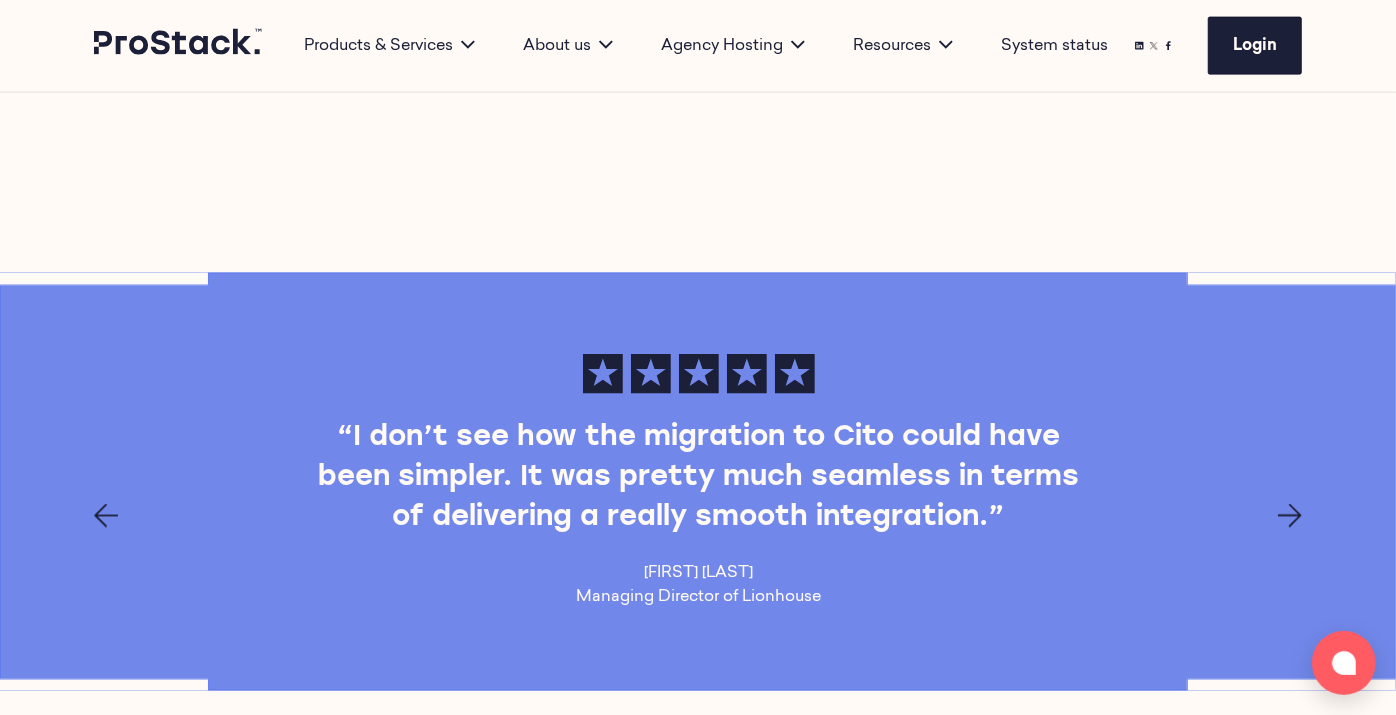 click 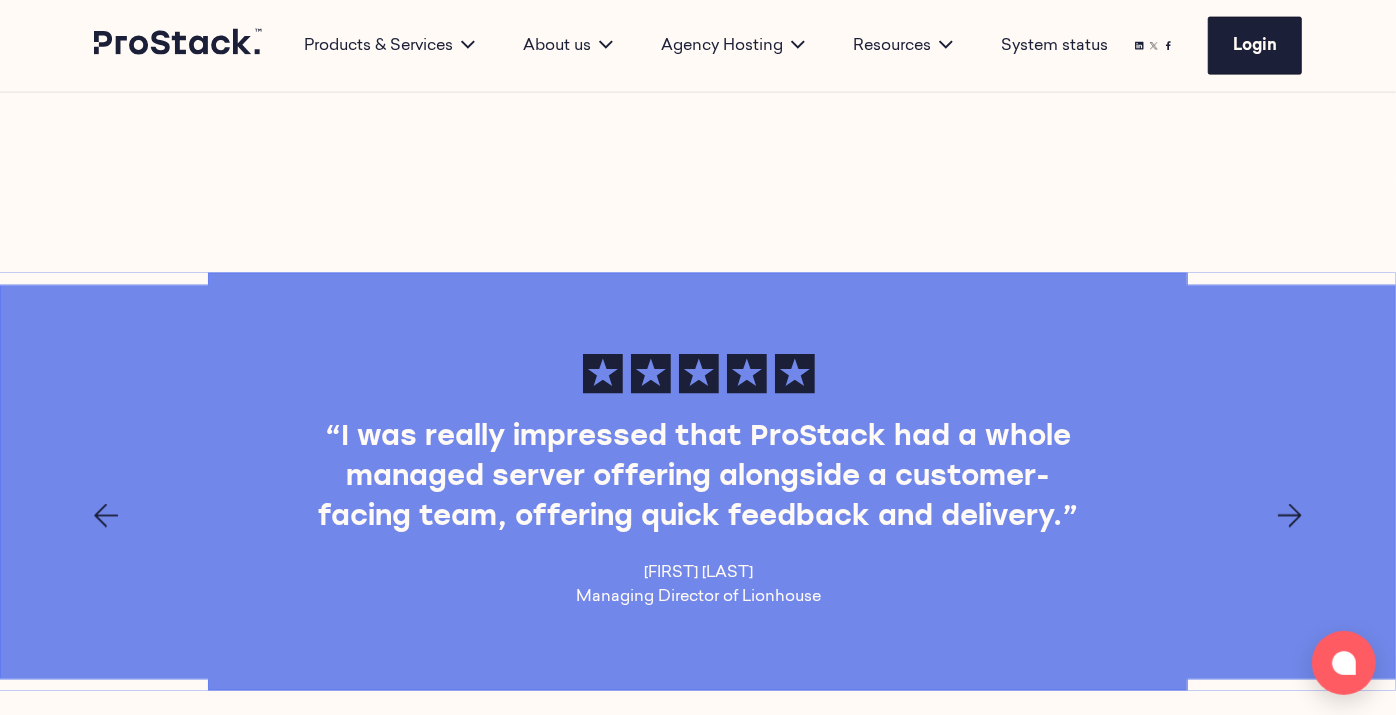 click 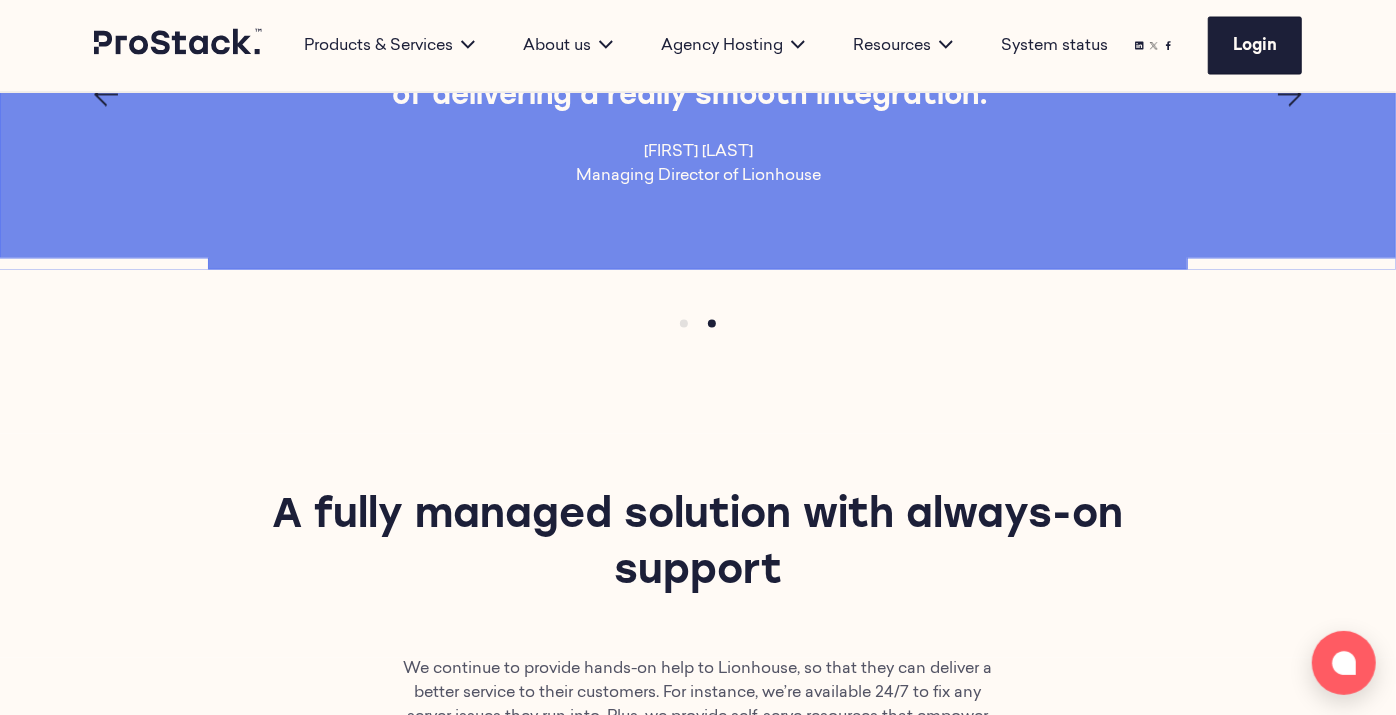 scroll, scrollTop: 2211, scrollLeft: 0, axis: vertical 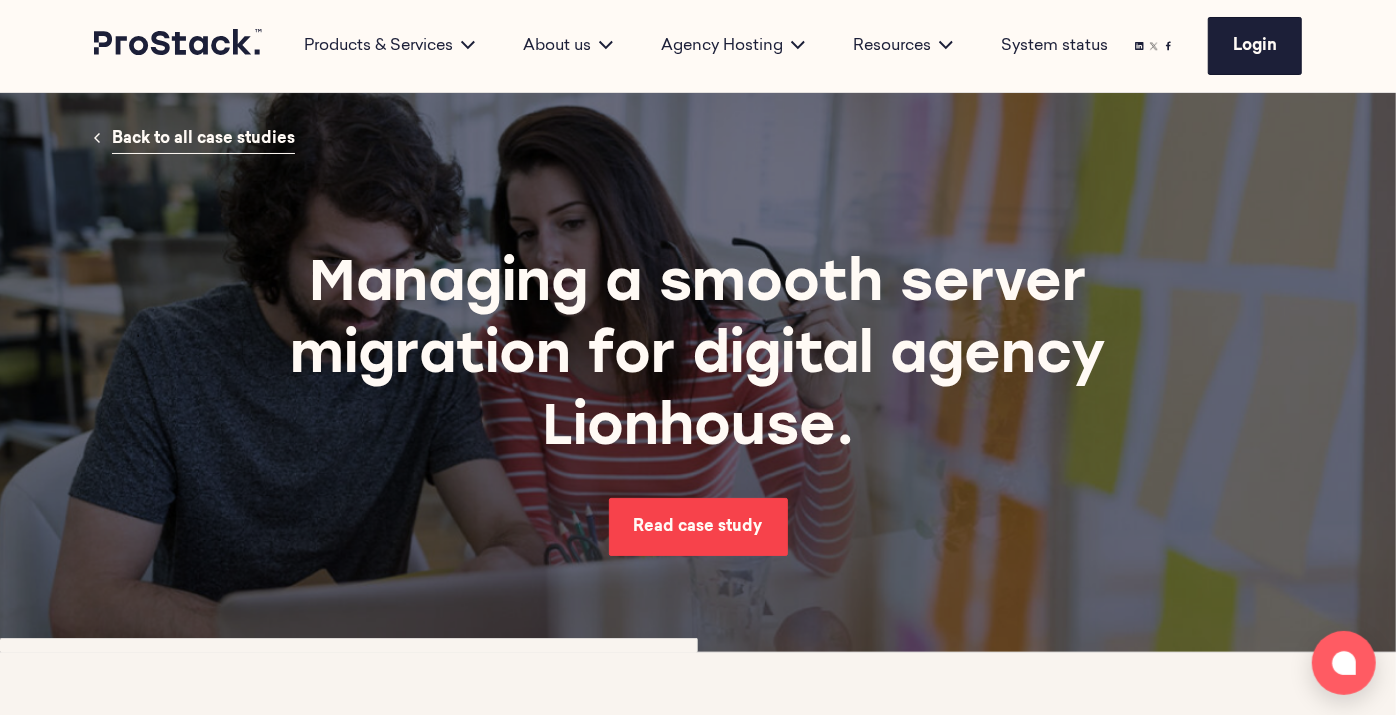 click on "Read case study" at bounding box center (698, 527) 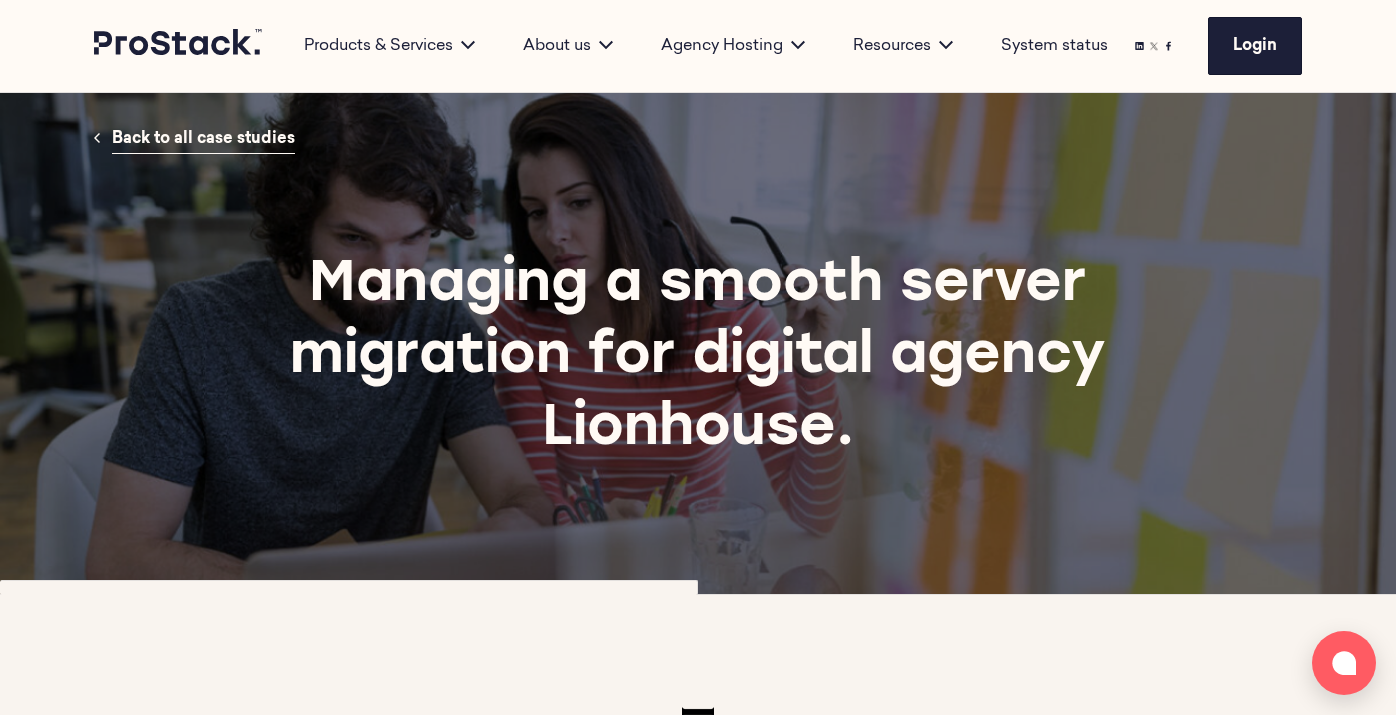 scroll, scrollTop: 0, scrollLeft: 0, axis: both 